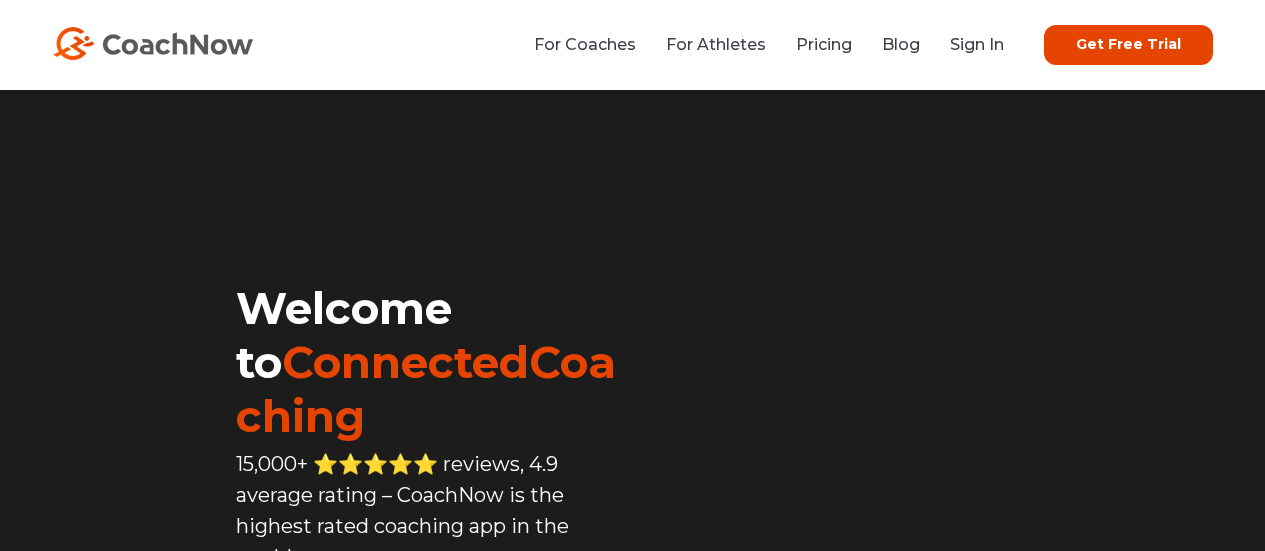 scroll, scrollTop: 100, scrollLeft: 0, axis: vertical 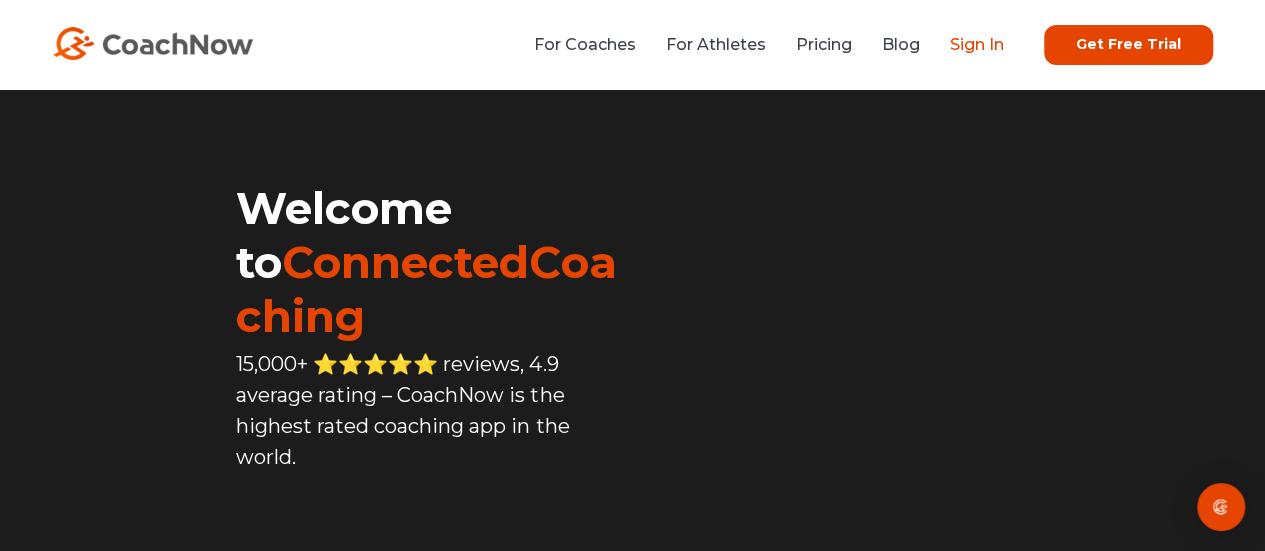click on "Sign In" at bounding box center [977, 44] 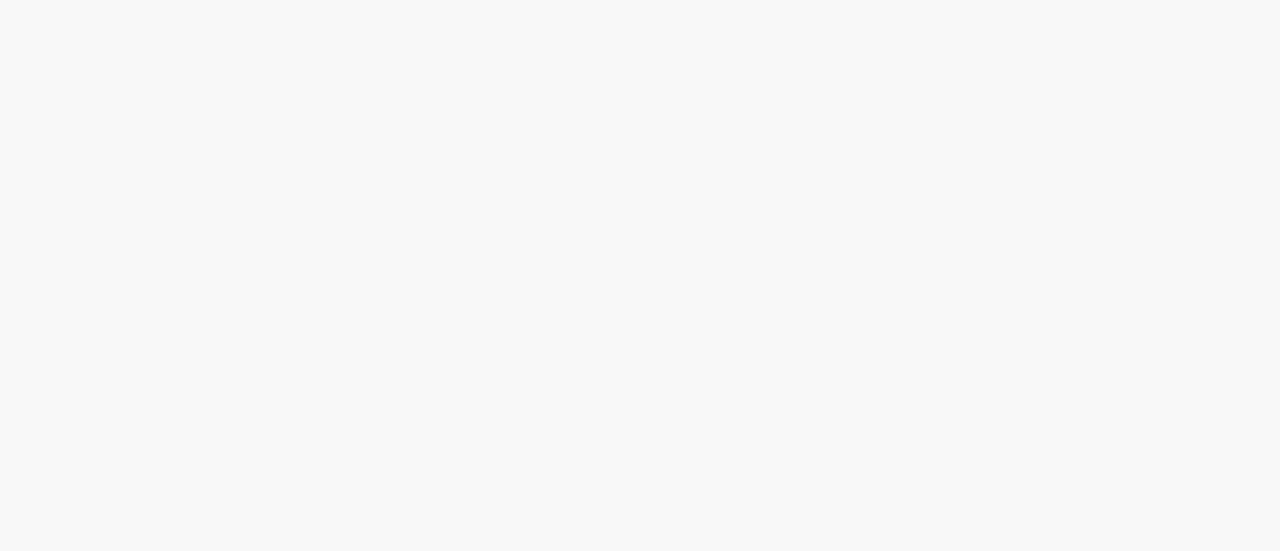 scroll, scrollTop: 0, scrollLeft: 0, axis: both 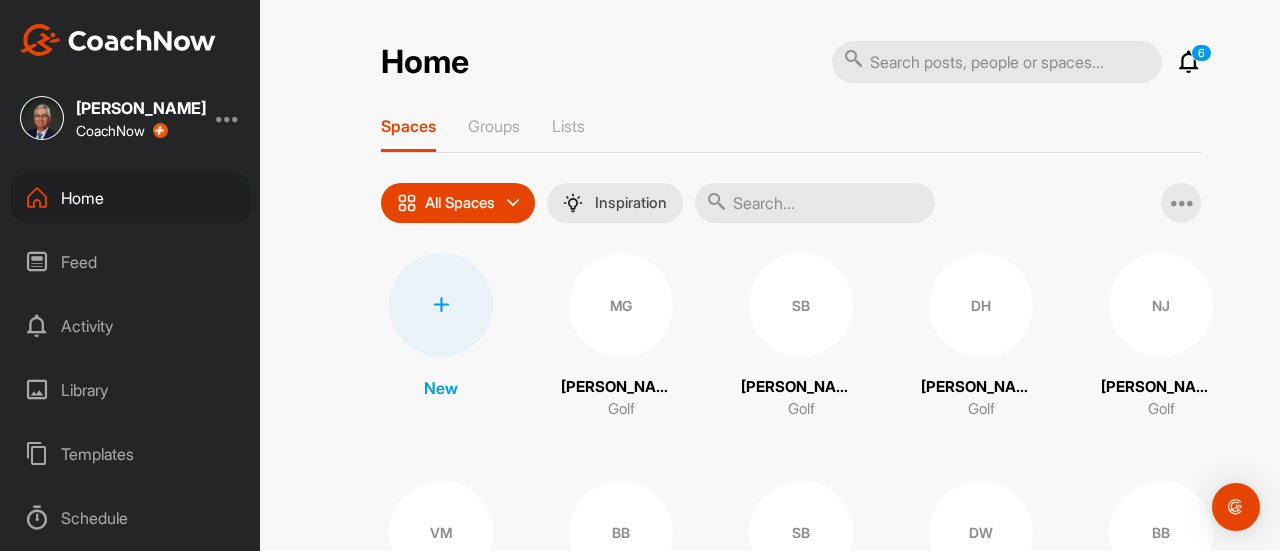 click on "[PERSON_NAME]" at bounding box center [621, 387] 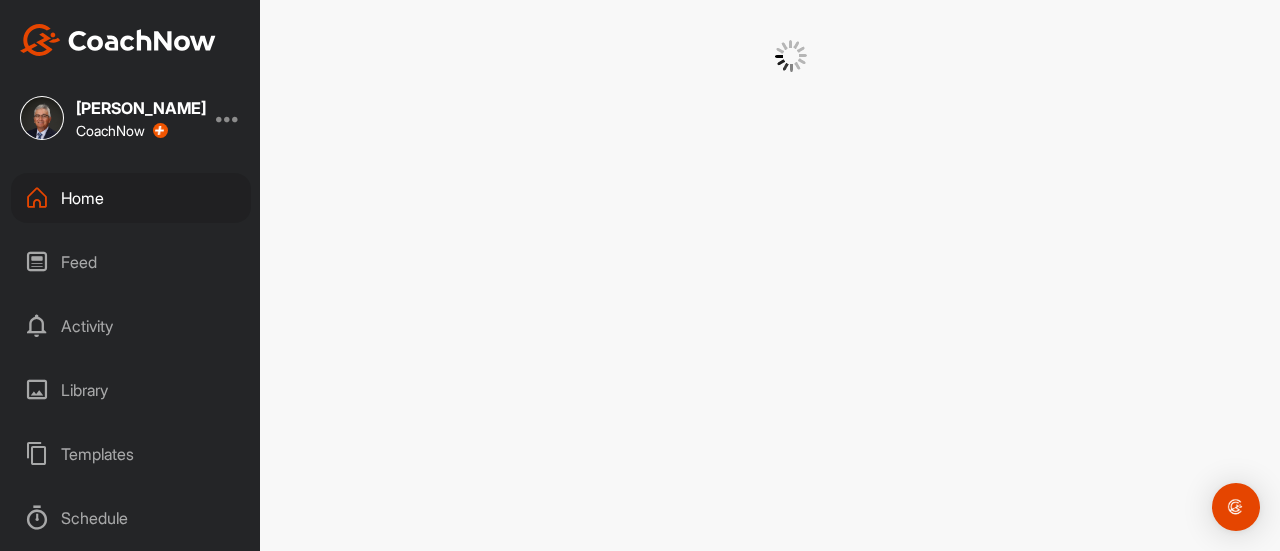 click at bounding box center (791, 275) 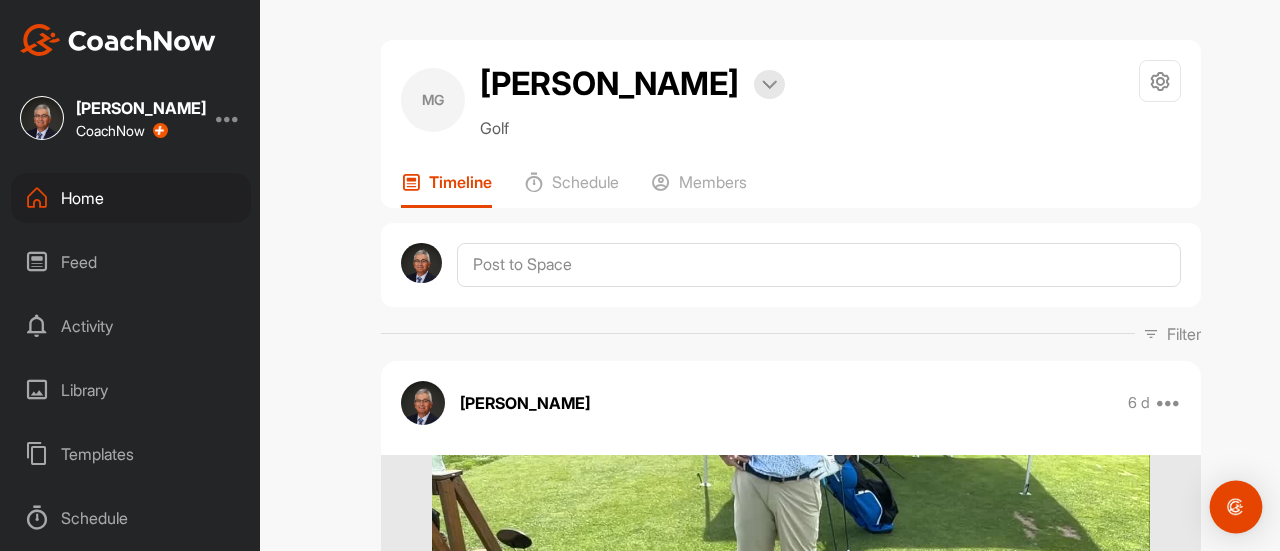 click at bounding box center [1236, 507] 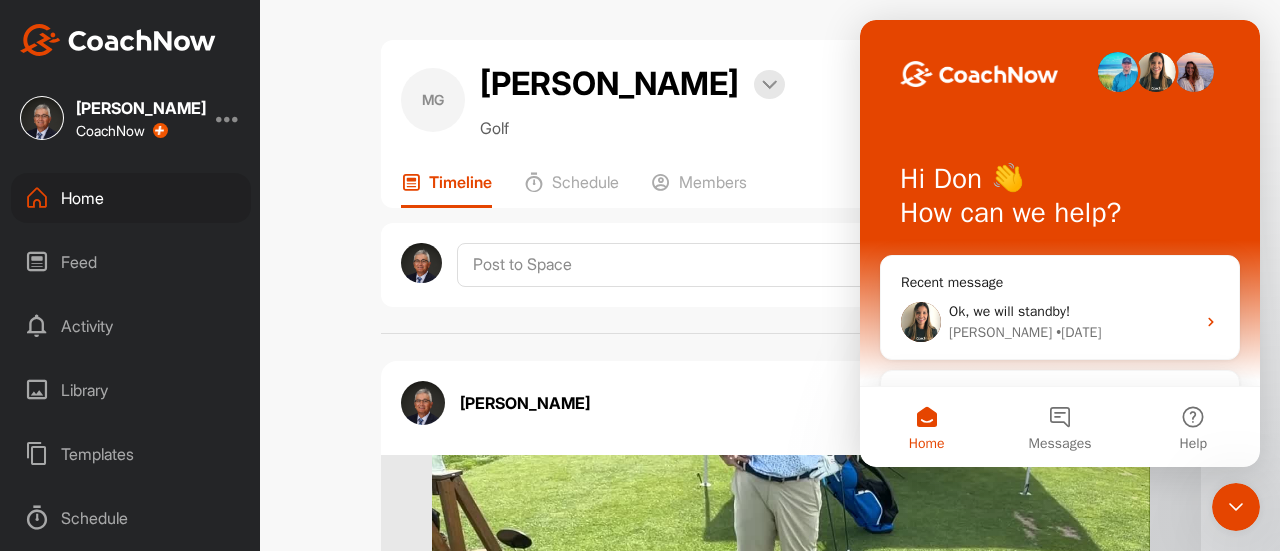 scroll, scrollTop: 0, scrollLeft: 0, axis: both 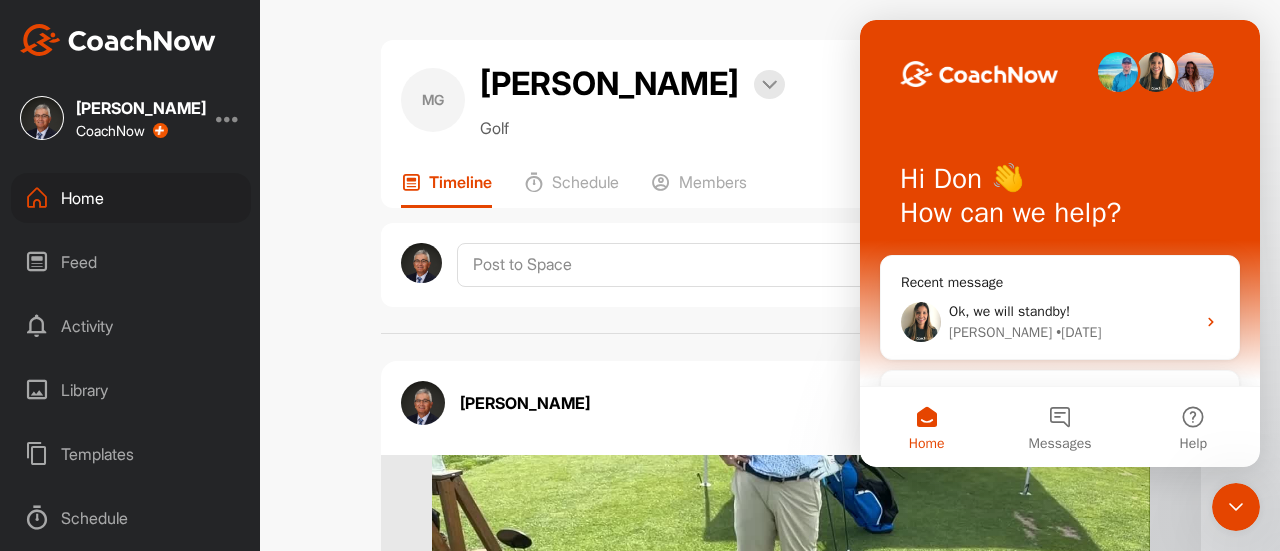click on "[PERSON_NAME]   6 d Edit Edit Tags Pin to top Delete" at bounding box center [791, 403] 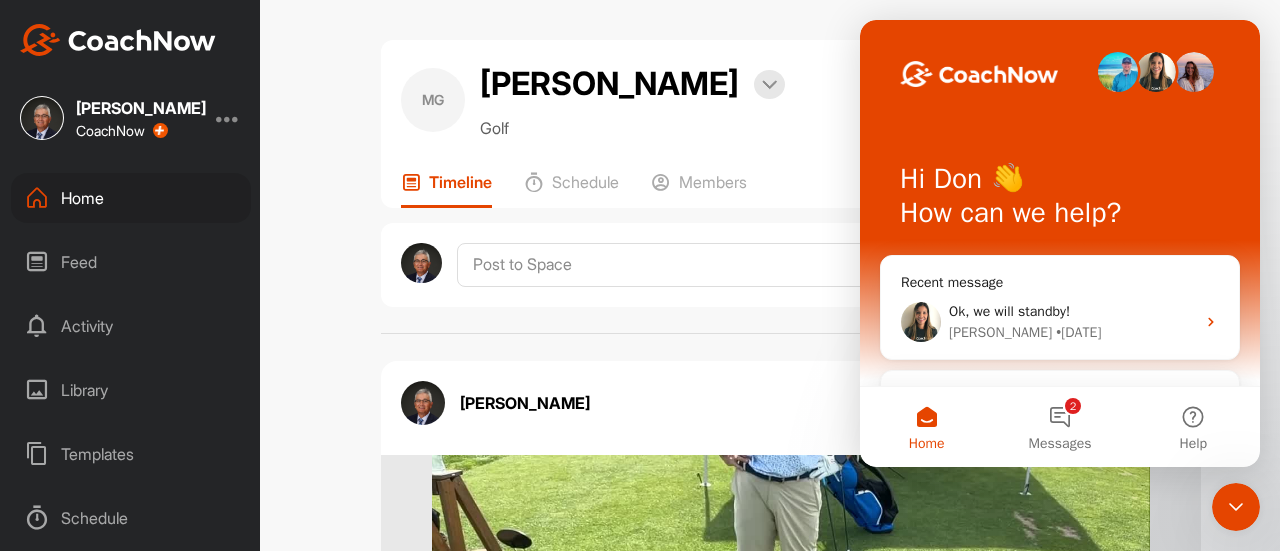 click on "MG [PERSON_NAME] Bookings Golf Space Settings Your Notifications Timeline Schedule Members Filter Media Type Images Videos Notes Audio Documents Author AC [PERSON_NAME] [EMAIL_ADDRESS][DOMAIN_NAME] BB [PERSON_NAME] [EMAIL_ADDRESS][DOMAIN_NAME] BS [PERSON_NAME] [EMAIL_ADDRESS][DOMAIN_NAME] BD [PERSON_NAME] [EMAIL_ADDRESS][DOMAIN_NAME] BC [PERSON_NAME] [EMAIL_ADDRESS][DOMAIN_NAME] CC [PERSON_NAME] [PERSON_NAME][EMAIL_ADDRESS][DOMAIN_NAME] CG [PERSON_NAME] [PERSON_NAME][EMAIL_ADDRESS][DOMAIN_NAME] CB [PERSON_NAME] [EMAIL_ADDRESS][DOMAIN_NAME] CG [PERSON_NAME] [EMAIL_ADDRESS][DOMAIN_NAME] [PERSON_NAME] [EMAIL_ADDRESS][DOMAIN_NAME] CD [PERSON_NAME] [PERSON_NAME][EMAIL_ADDRESS][DOMAIN_NAME] DF [PERSON_NAME] [EMAIL_ADDRESS][DOMAIN_NAME] DG Dave Gullen [EMAIL_ADDRESS][PERSON_NAME][PERSON_NAME][DOMAIN_NAME] DH [PERSON_NAME] [EMAIL_ADDRESS][DOMAIN_NAME] DB [PERSON_NAME] [EMAIL_ADDRESS][PERSON_NAME][DOMAIN_NAME] DH [PERSON_NAME] [EMAIL_ADDRESS][DOMAIN_NAME] [PERSON_NAME] [EMAIL_ADDRESS][DOMAIN_NAME] DJ [PERSON_NAME] [PERSON_NAME][EMAIL_ADDRESS][DOMAIN_NAME] DO [PERSON_NAME] [EMAIL_ADDRESS][DOMAIN_NAME] EK [PERSON_NAME] [EMAIL_ADDRESS][DOMAIN_NAME] [PERSON_NAME] [EMAIL_ADDRESS][DOMAIN_NAME] GA [PERSON_NAME] [EMAIL_ADDRESS][DOMAIN_NAME] [PERSON_NAME] [EMAIL_ADDRESS][DOMAIN_NAME] [PERSON_NAME] JL JC" at bounding box center (791, 275) 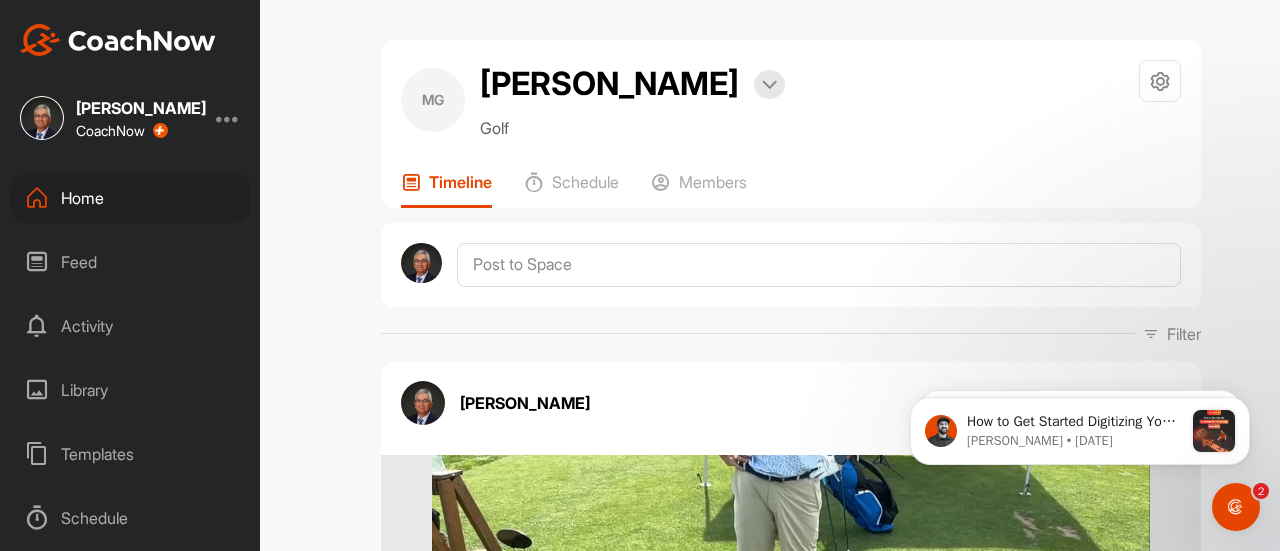 scroll, scrollTop: 0, scrollLeft: 0, axis: both 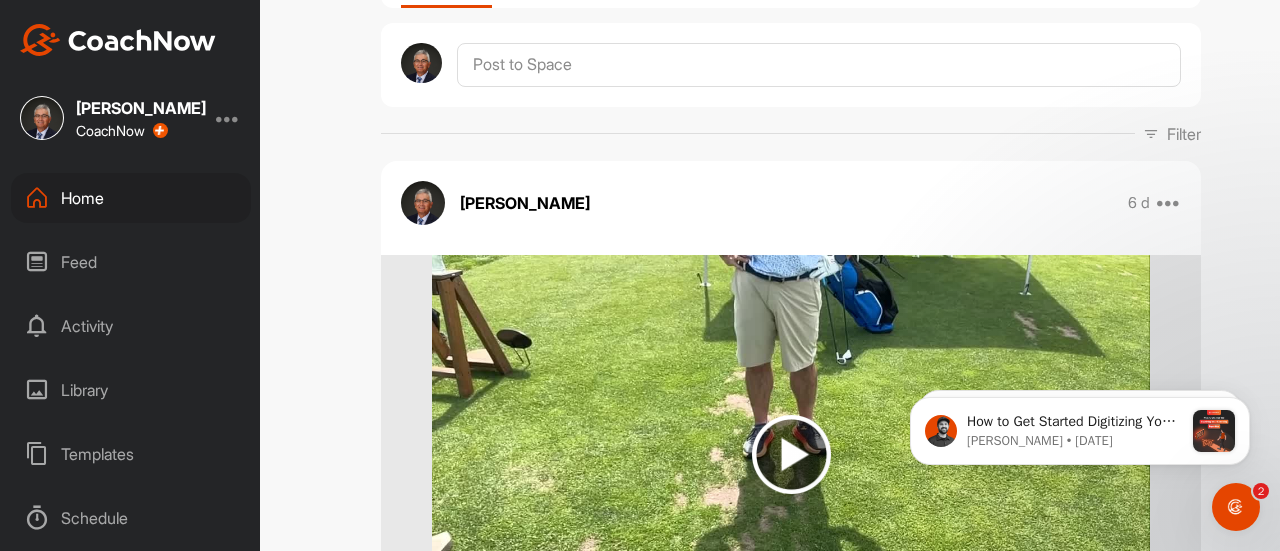 click at bounding box center [790, 455] 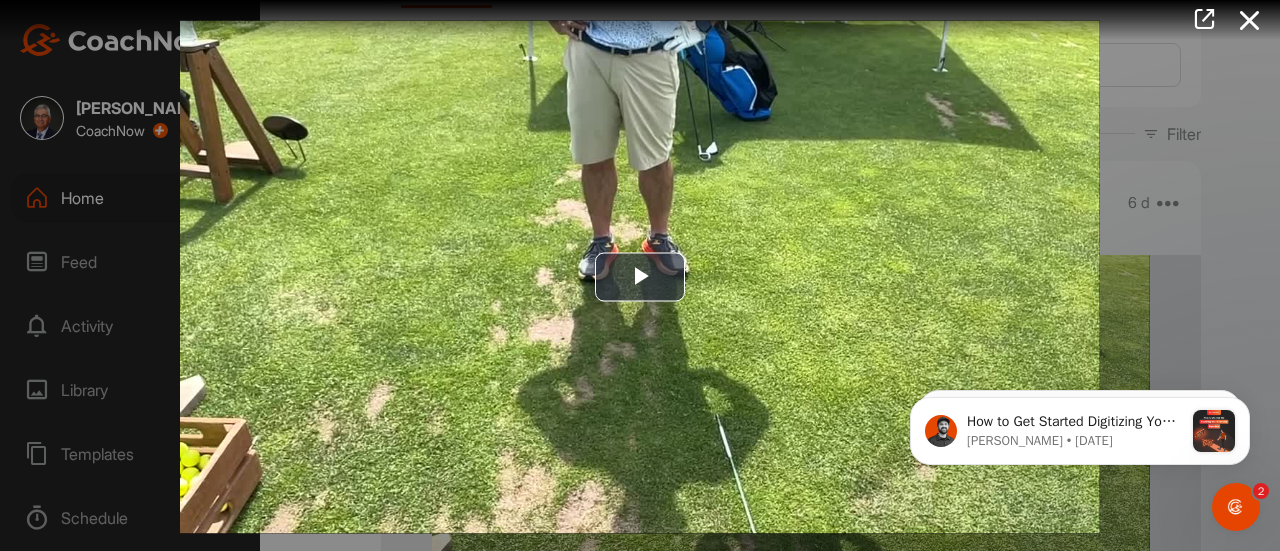 click at bounding box center [640, 275] 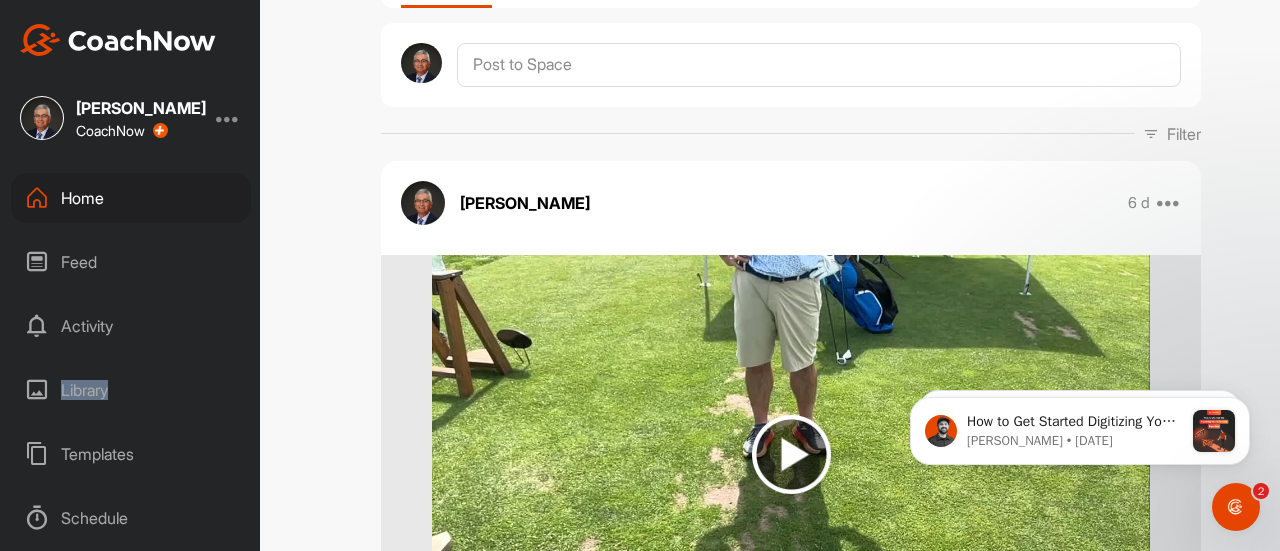 click on "Library" at bounding box center (131, 390) 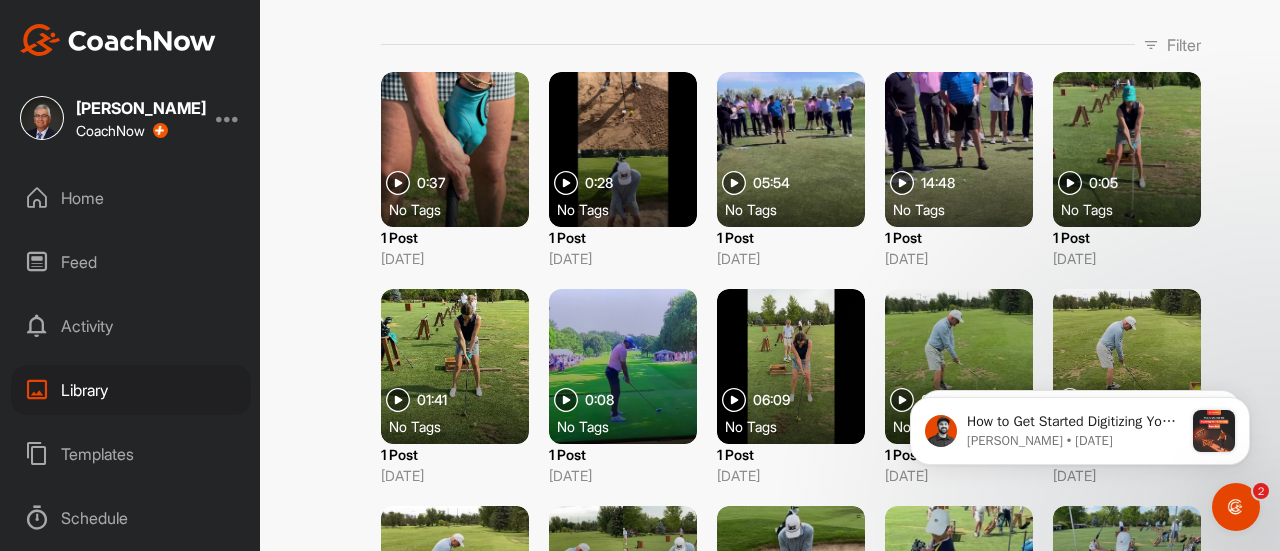 scroll, scrollTop: 0, scrollLeft: 0, axis: both 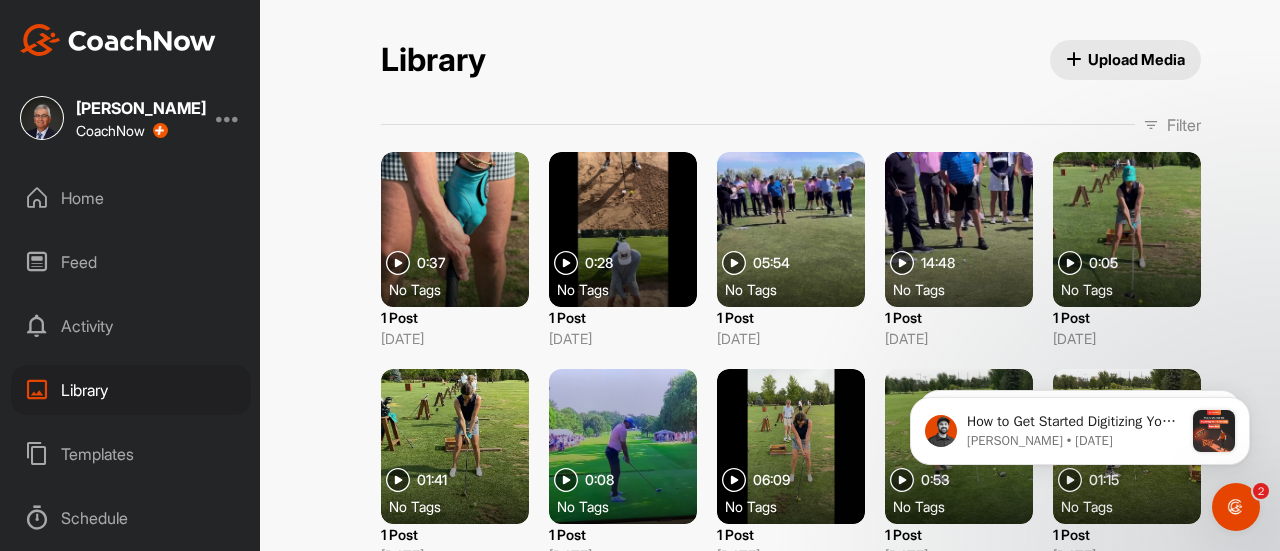 click at bounding box center [1151, 125] 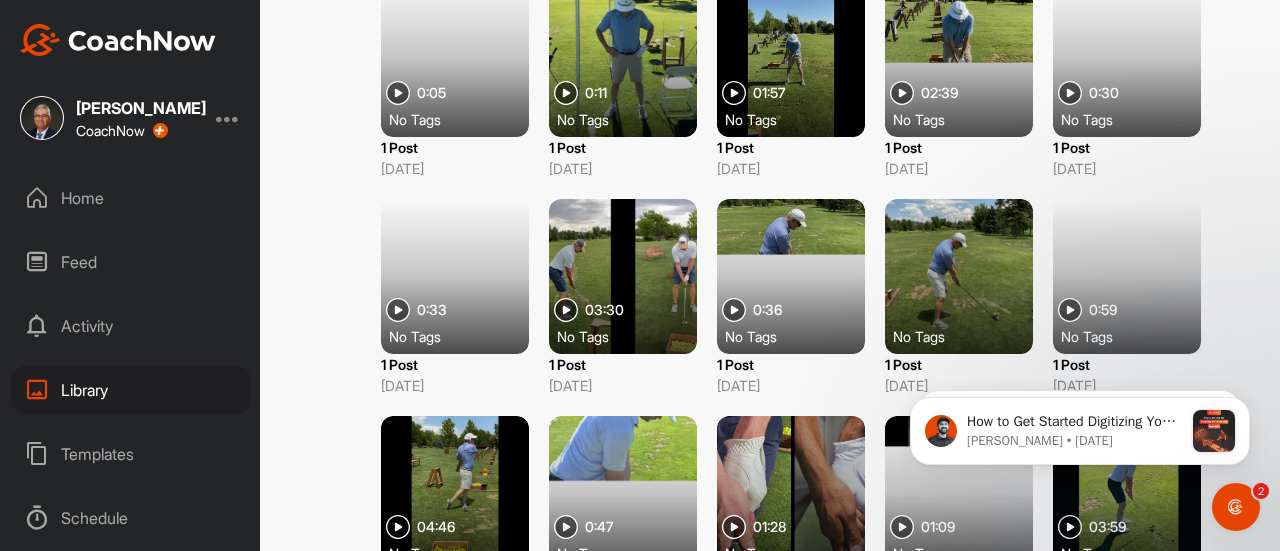 scroll, scrollTop: 2730, scrollLeft: 0, axis: vertical 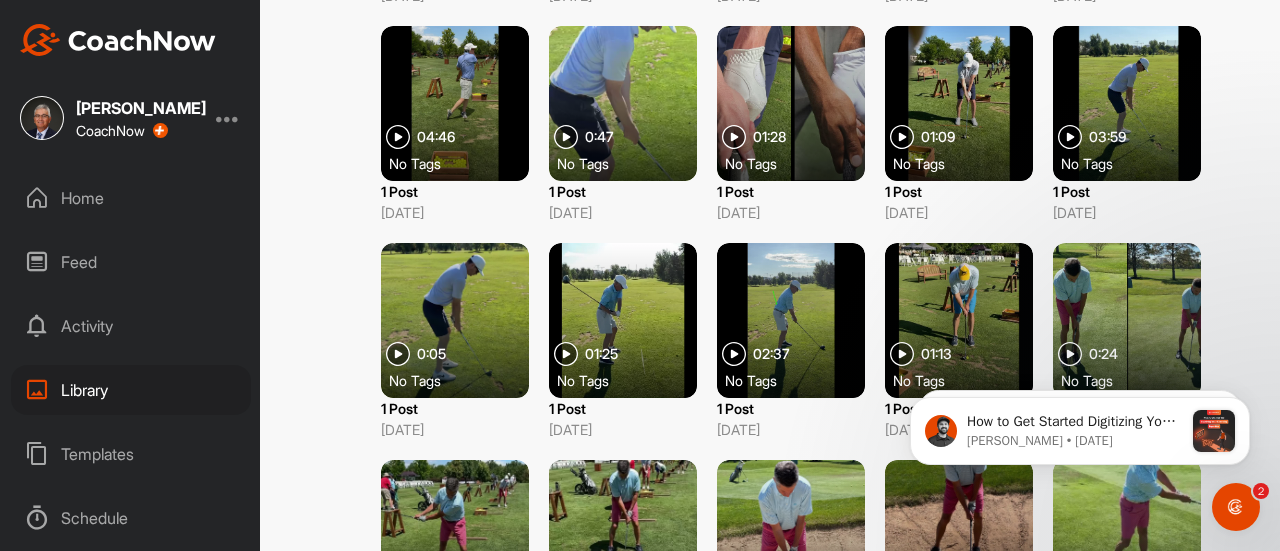 click on "Templates" at bounding box center [131, 454] 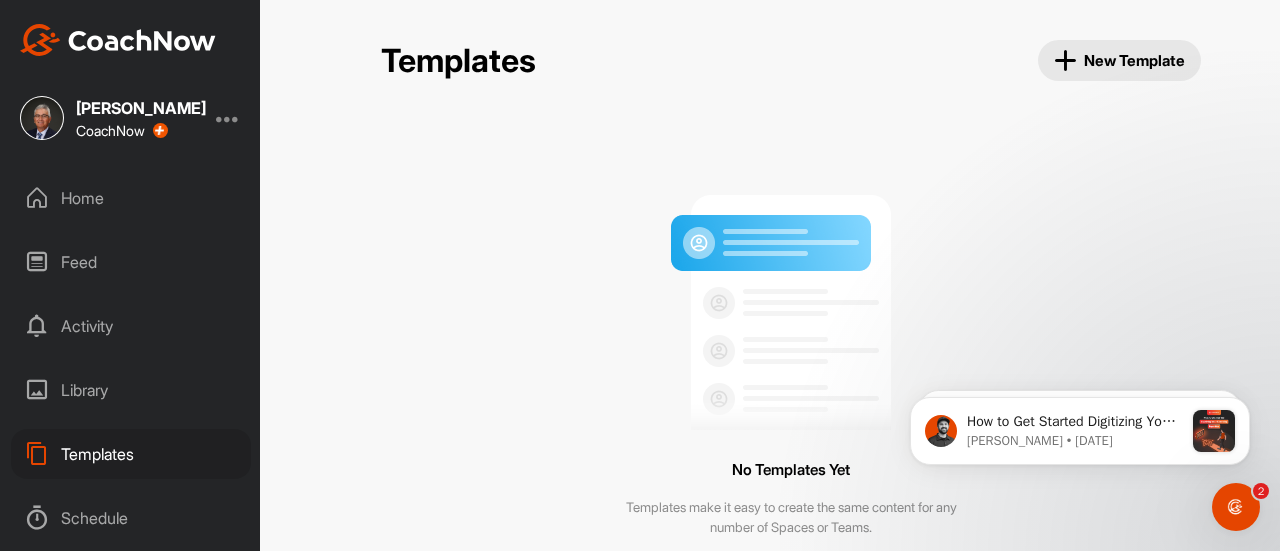 click on "Library" at bounding box center (131, 390) 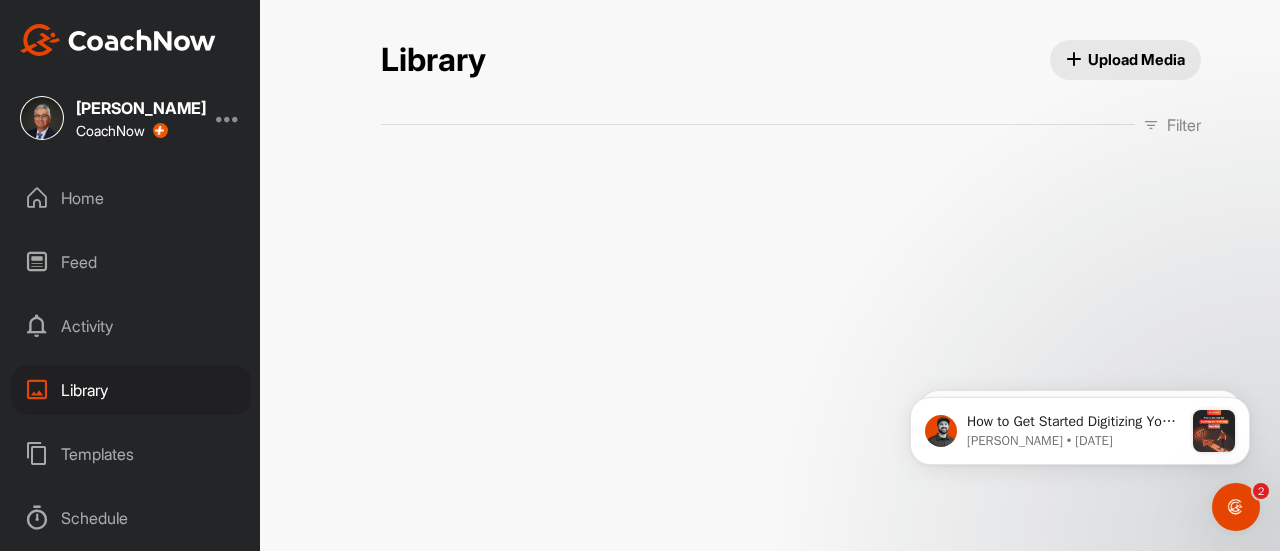 click on "Library" at bounding box center [131, 390] 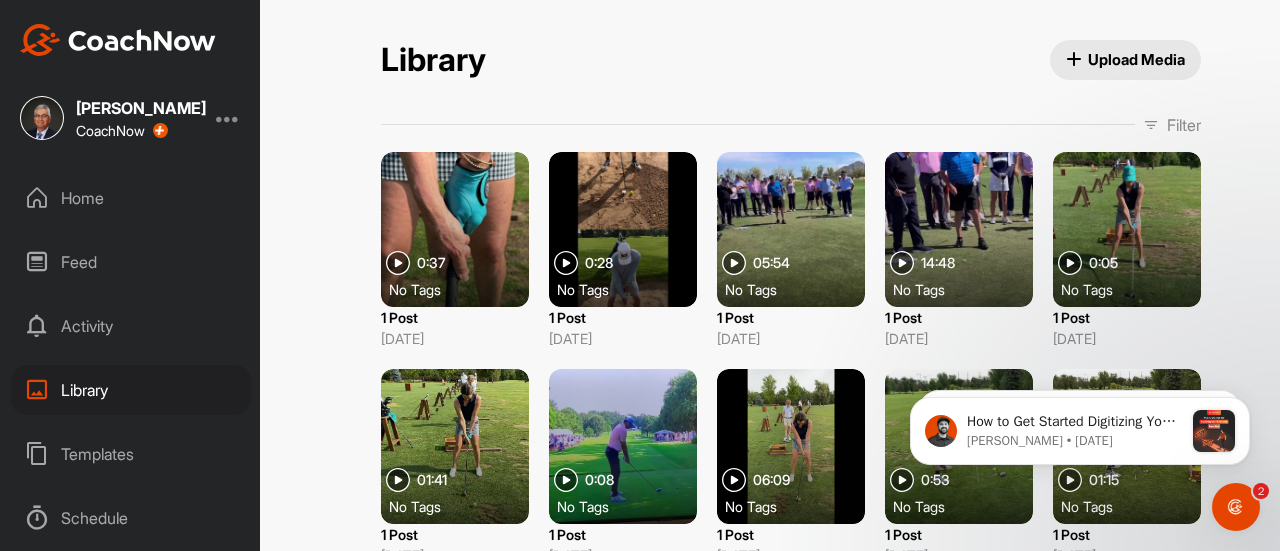 click on "Feed" at bounding box center (131, 262) 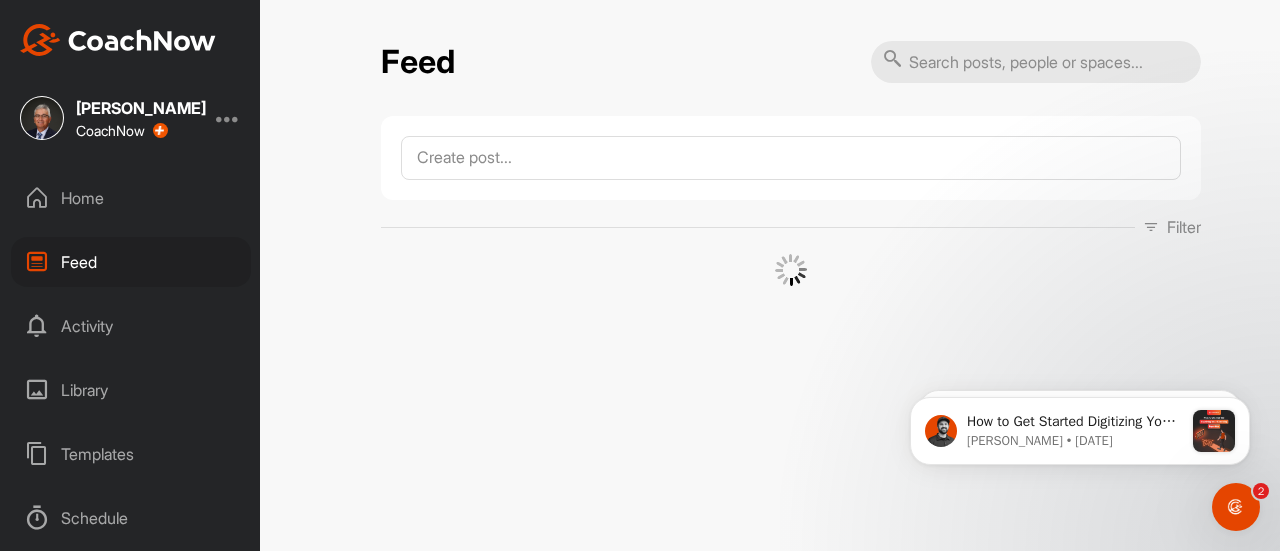 click on "Feed" at bounding box center [131, 262] 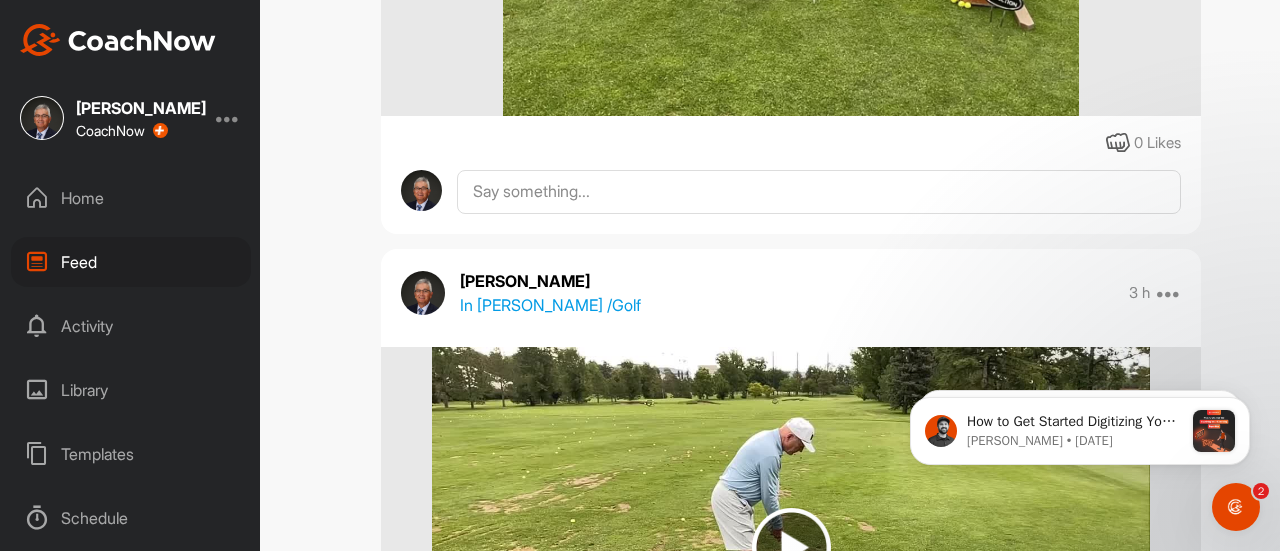 scroll, scrollTop: 6400, scrollLeft: 0, axis: vertical 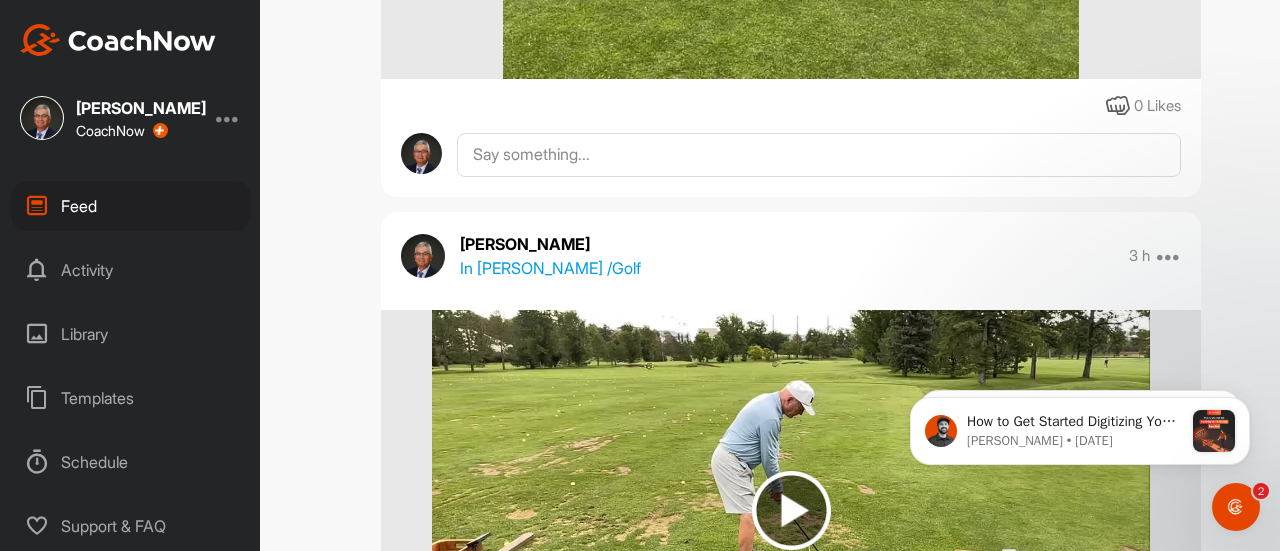 click on "Schedule" at bounding box center [131, 462] 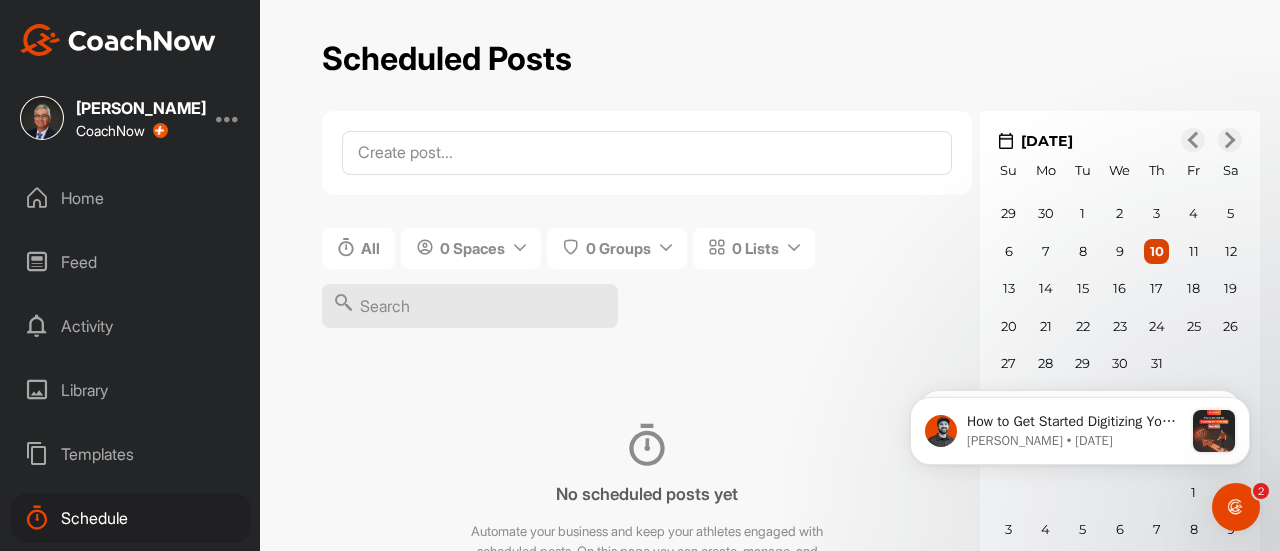 click on "No scheduled posts yet Automate your business and keep your athletes engaged with scheduled posts. On this page you can create, manage, and schedule posts to publish automatically in any Space or Group." at bounding box center (647, 503) 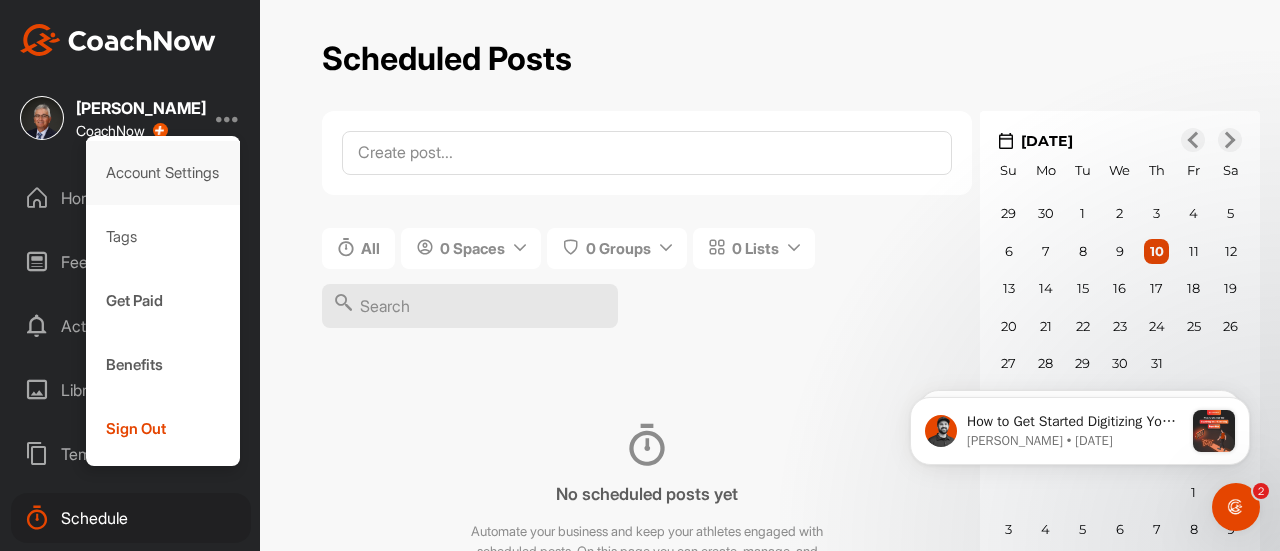 click on "Account Settings" at bounding box center [163, 173] 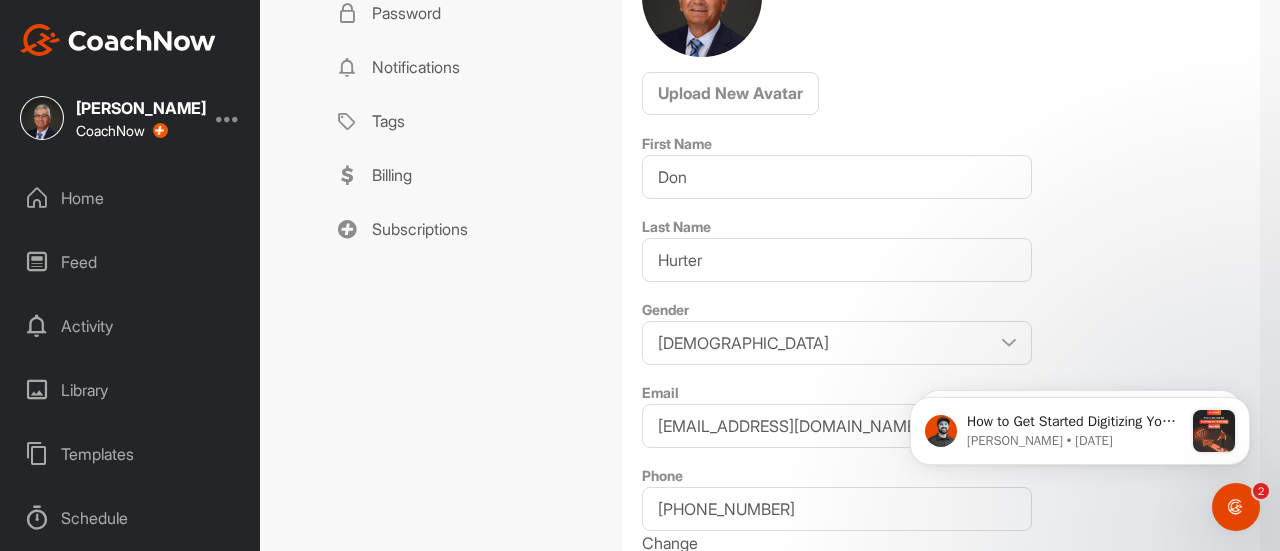 scroll, scrollTop: 300, scrollLeft: 0, axis: vertical 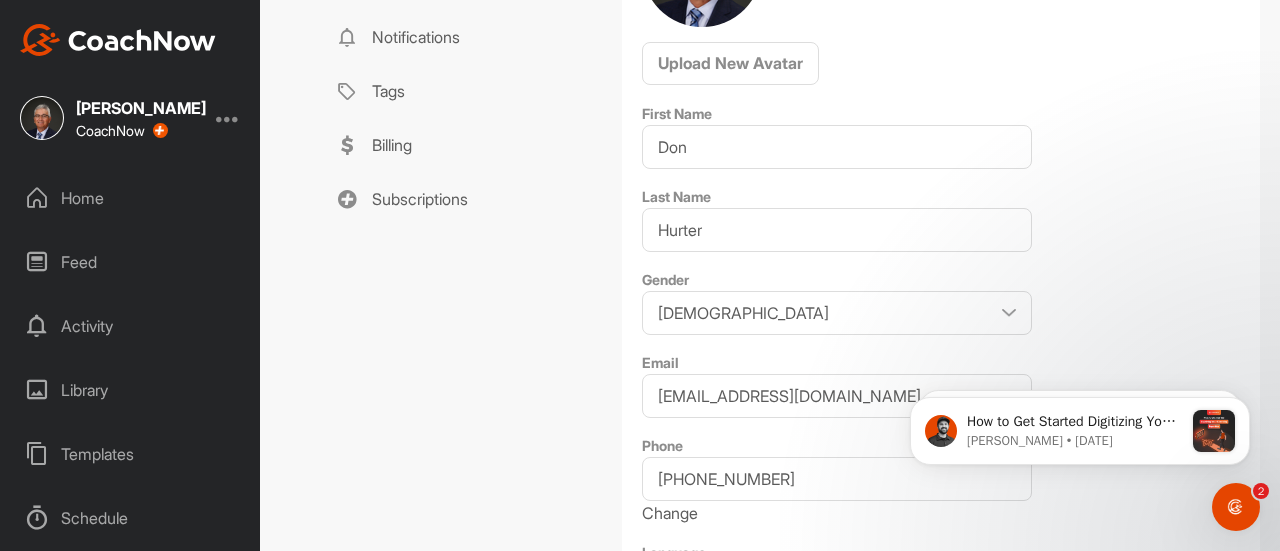 click on "Library" at bounding box center (131, 390) 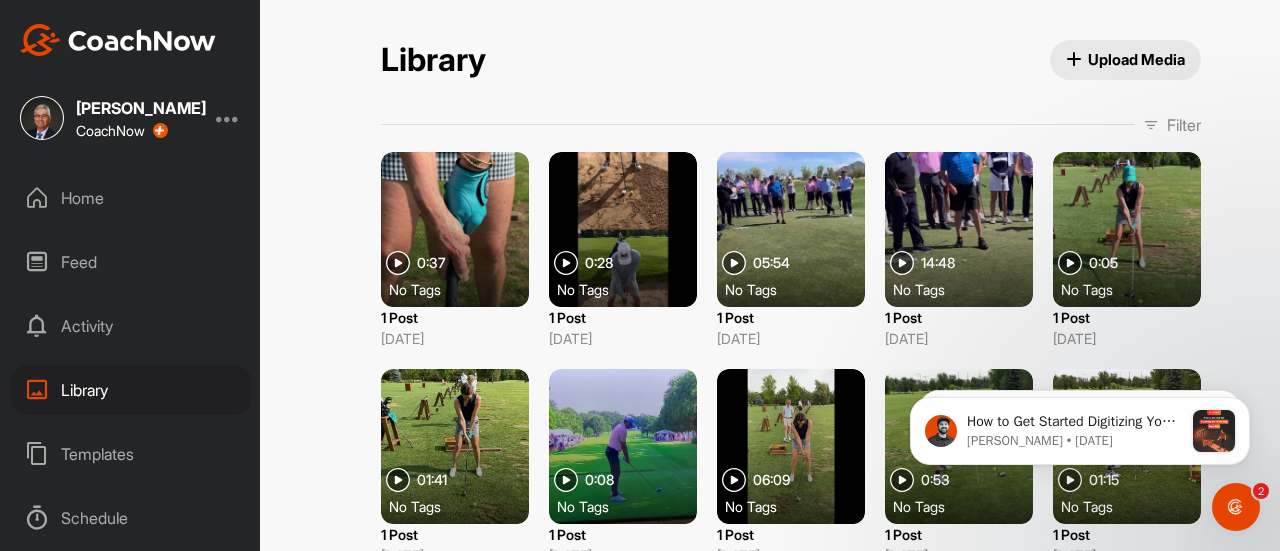 click at bounding box center [1151, 125] 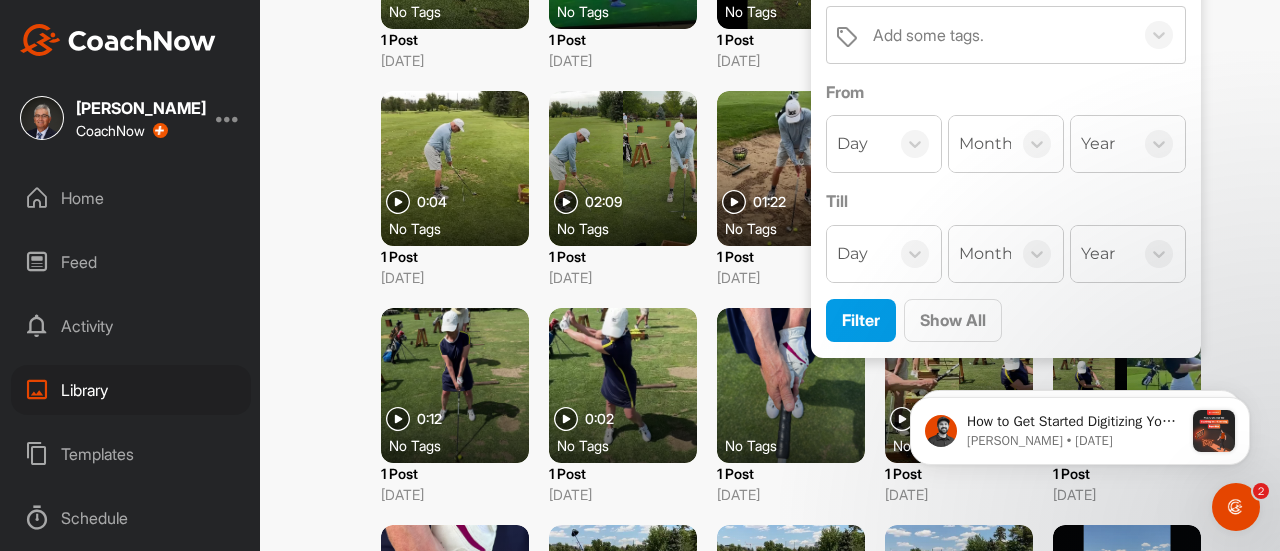 scroll, scrollTop: 594, scrollLeft: 0, axis: vertical 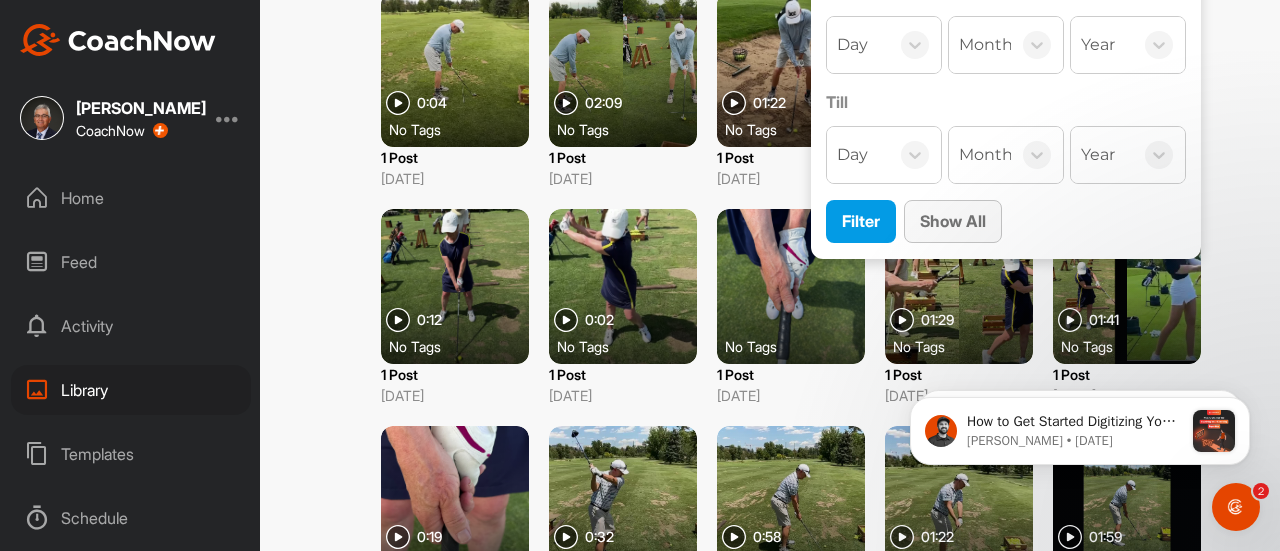 click on "Show All" at bounding box center [953, 221] 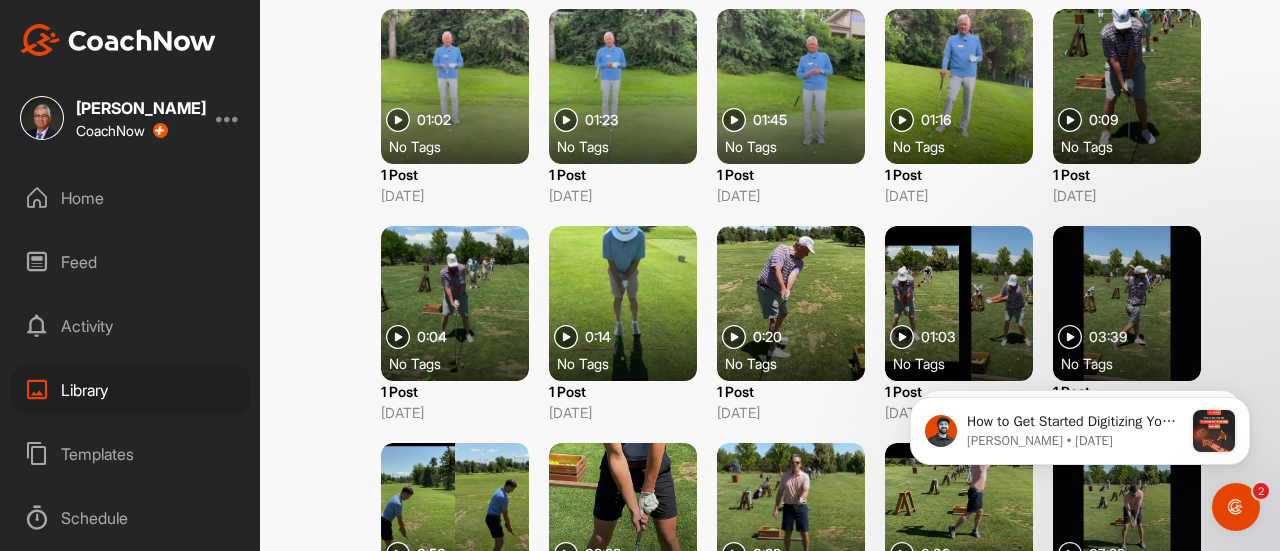 scroll, scrollTop: 1562, scrollLeft: 0, axis: vertical 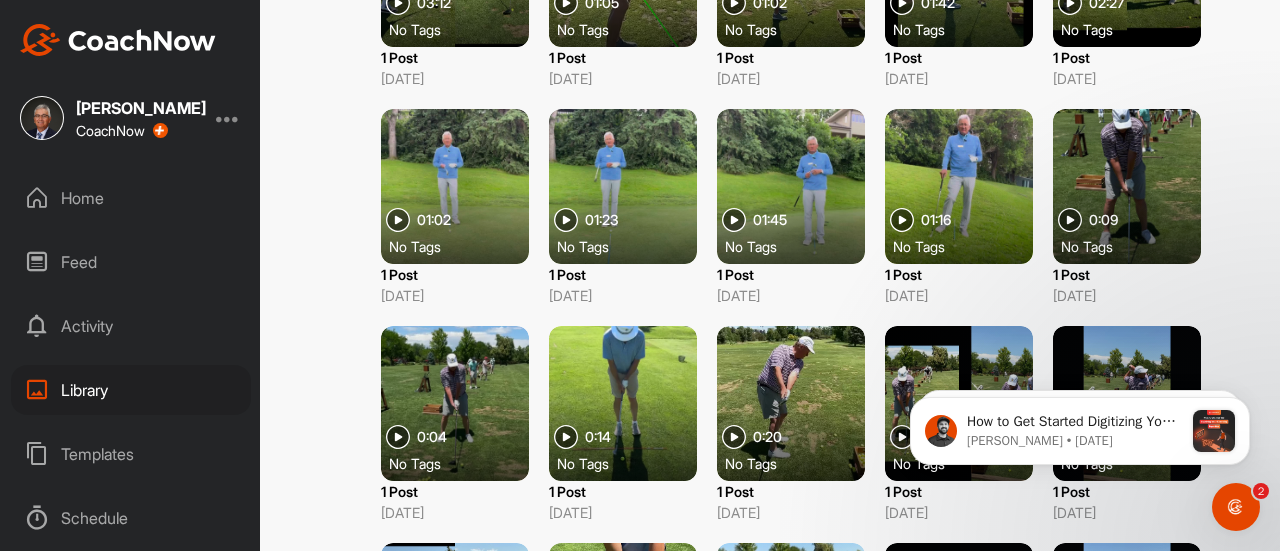 click on "No Tags" at bounding box center [463, 246] 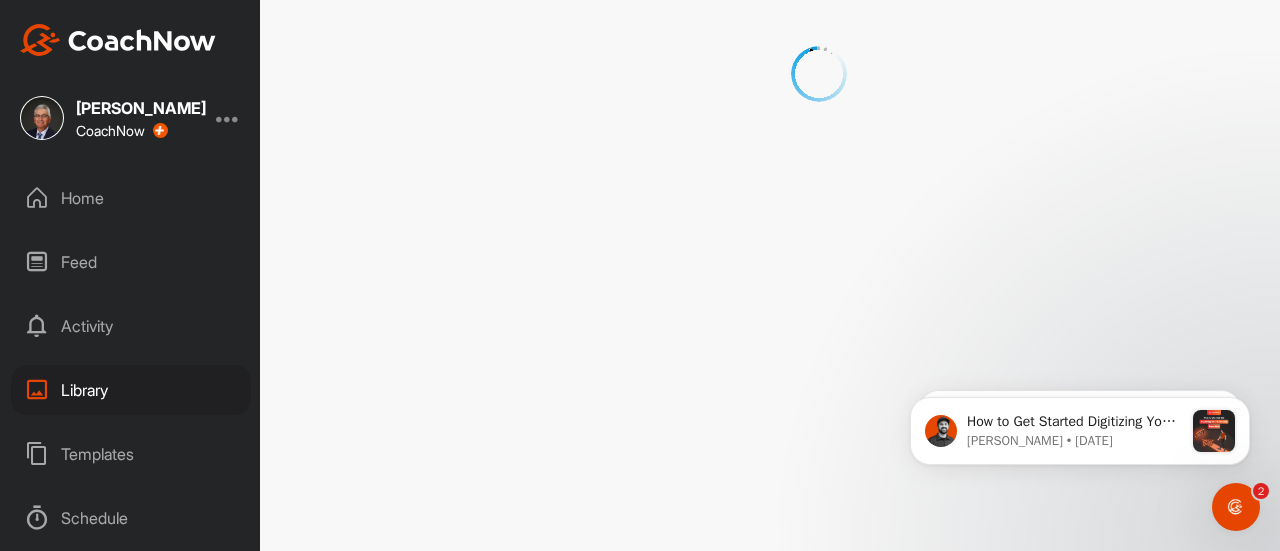 click at bounding box center [791, 275] 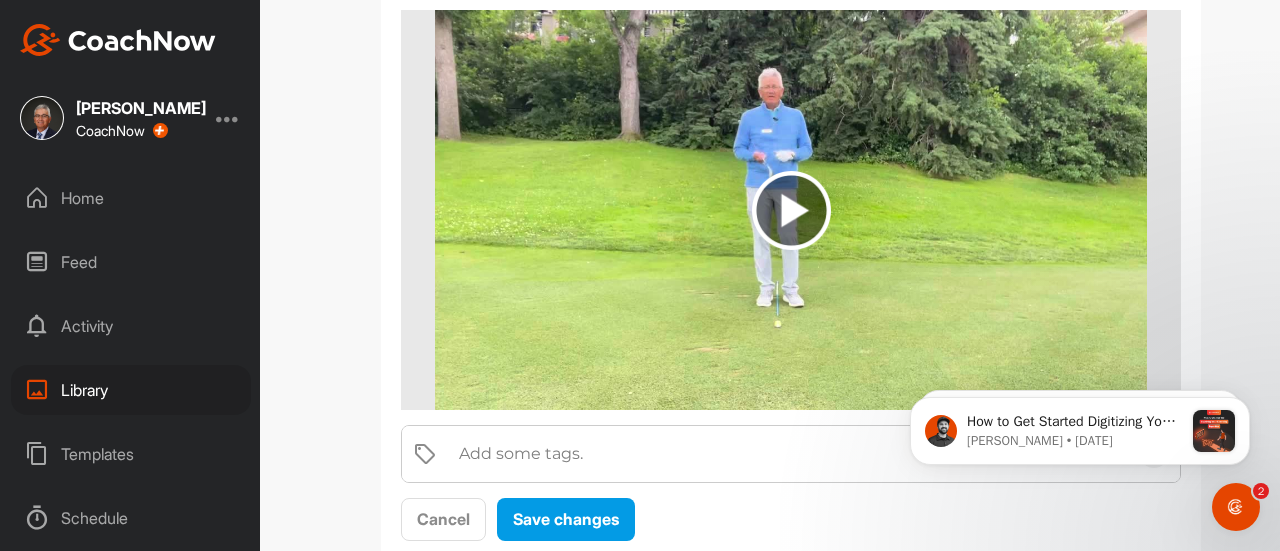 scroll, scrollTop: 207, scrollLeft: 0, axis: vertical 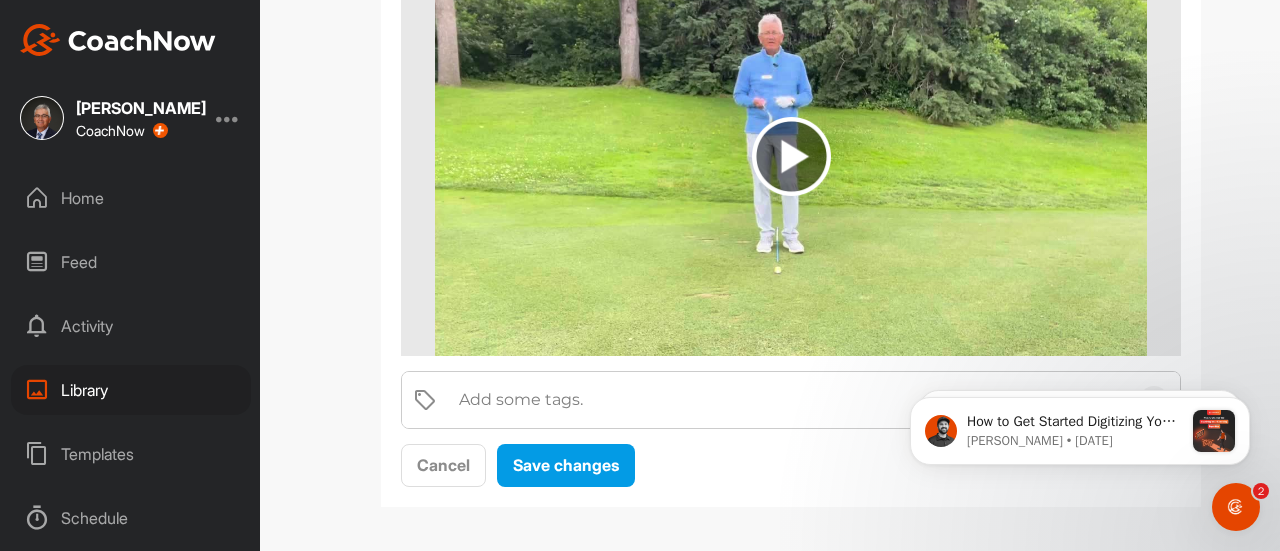 click at bounding box center (791, 156) 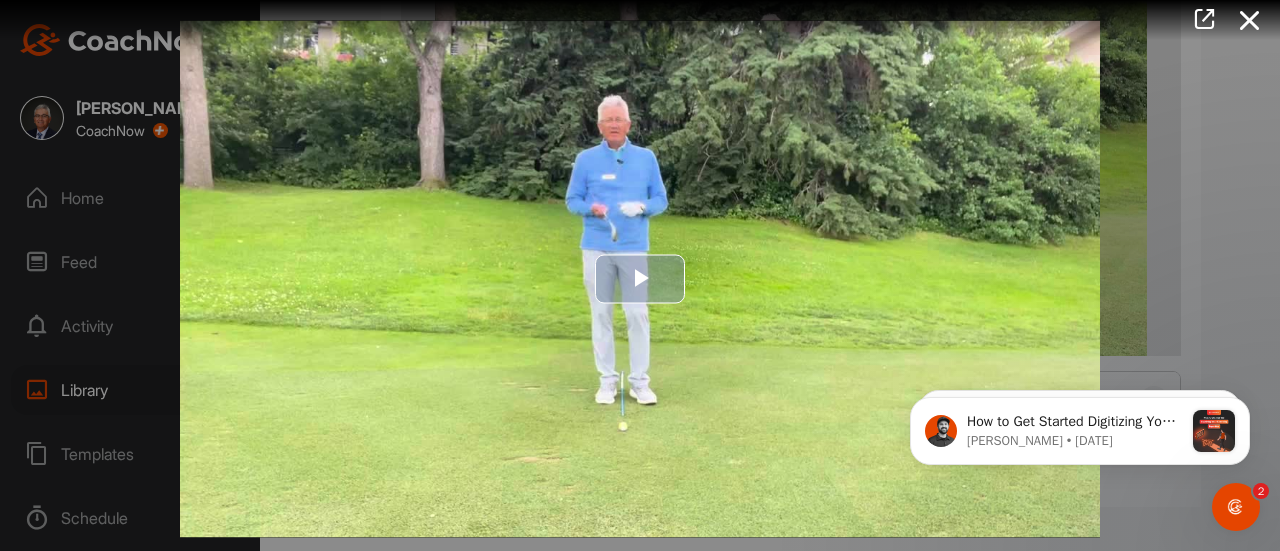 click at bounding box center [640, 279] 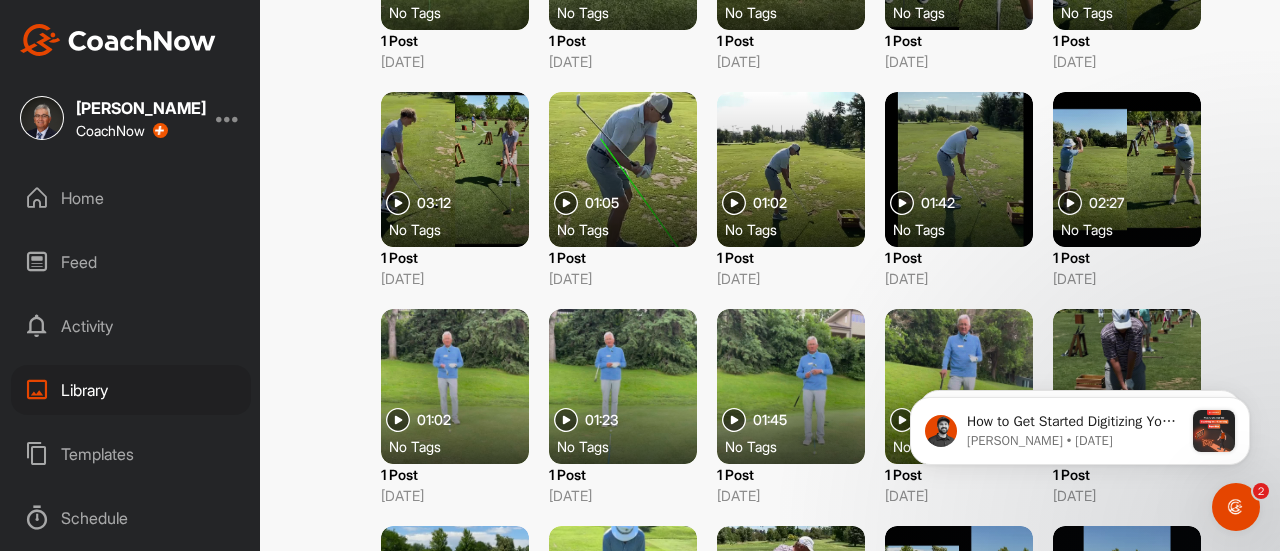 scroll, scrollTop: 1462, scrollLeft: 0, axis: vertical 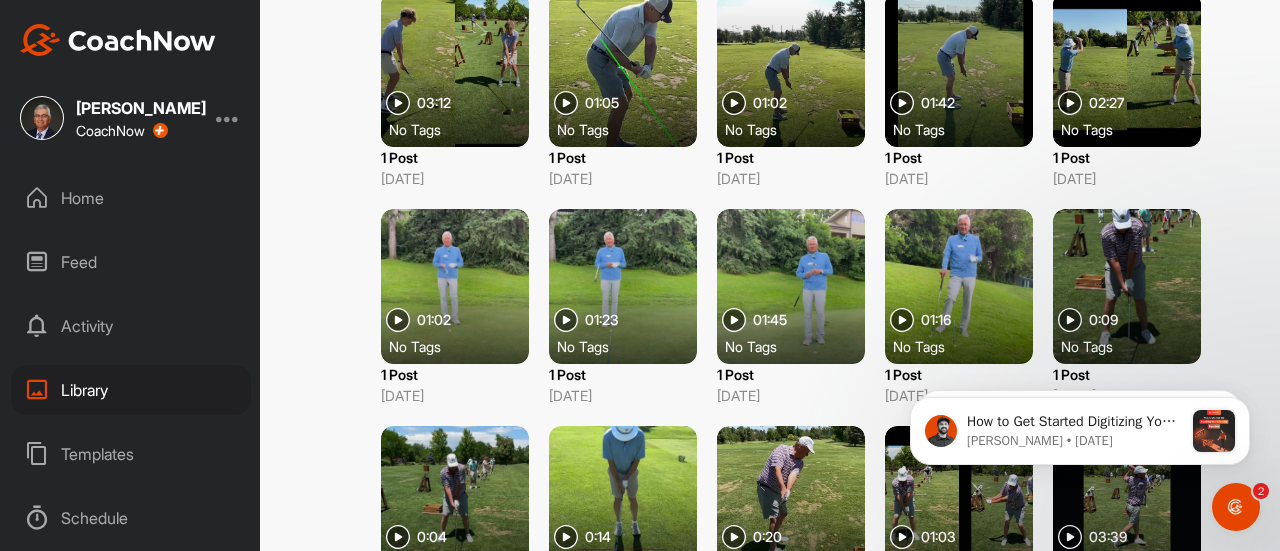 click at bounding box center (623, 286) 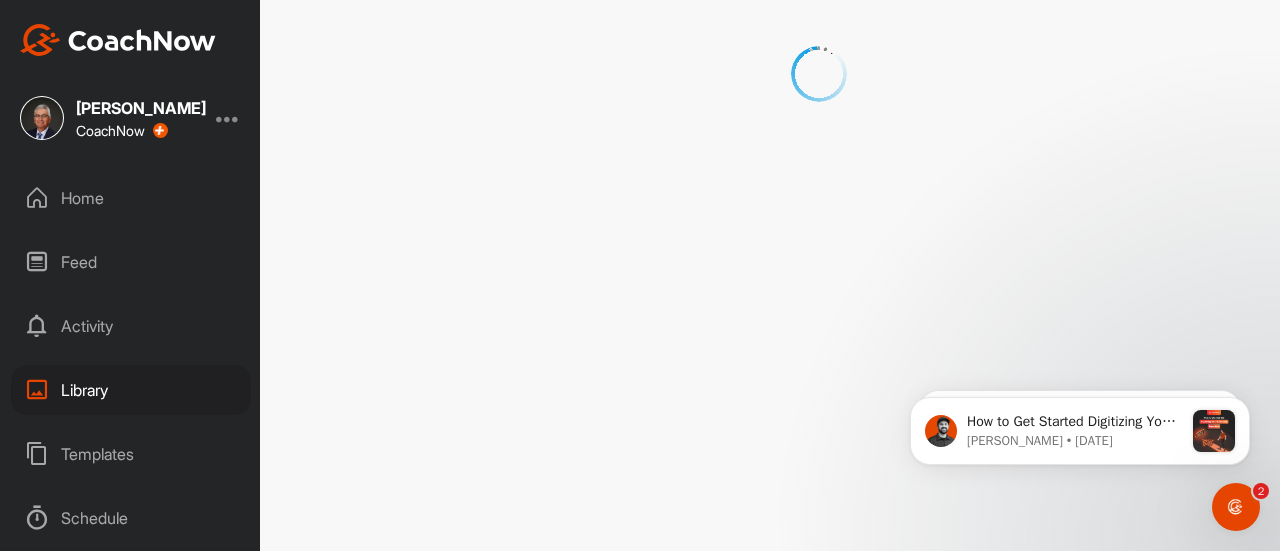 click at bounding box center (791, 275) 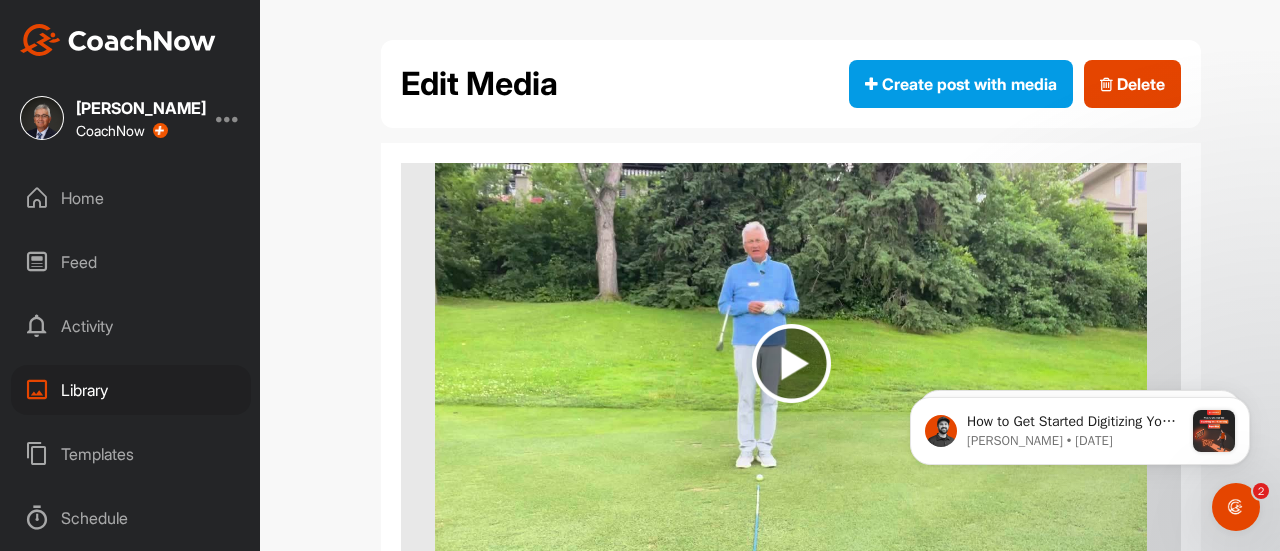 click at bounding box center [791, 363] 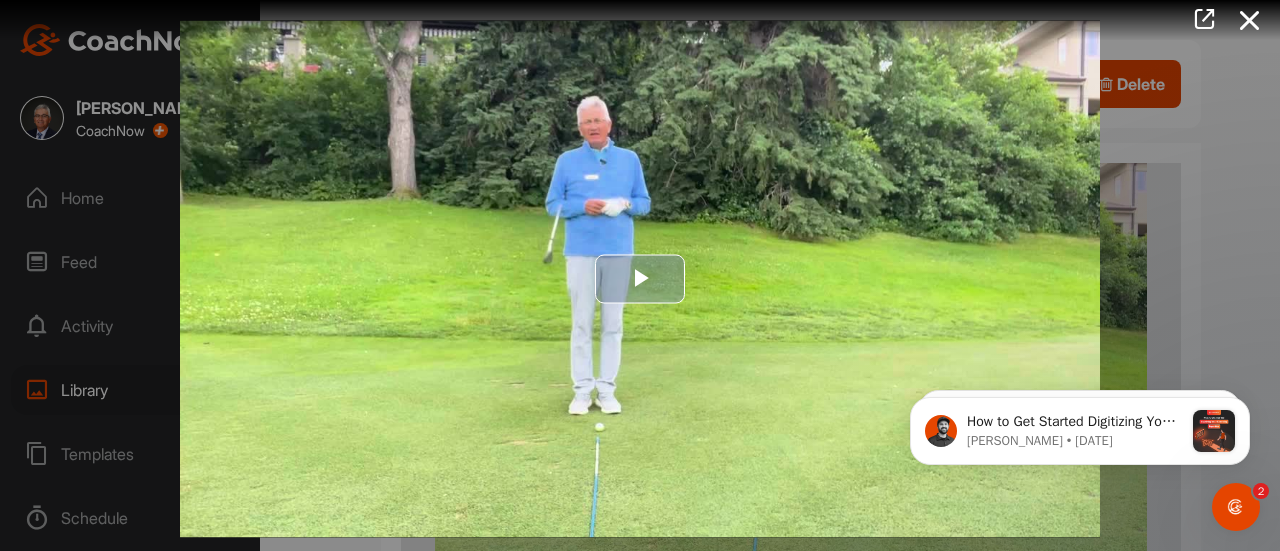 click at bounding box center (640, 279) 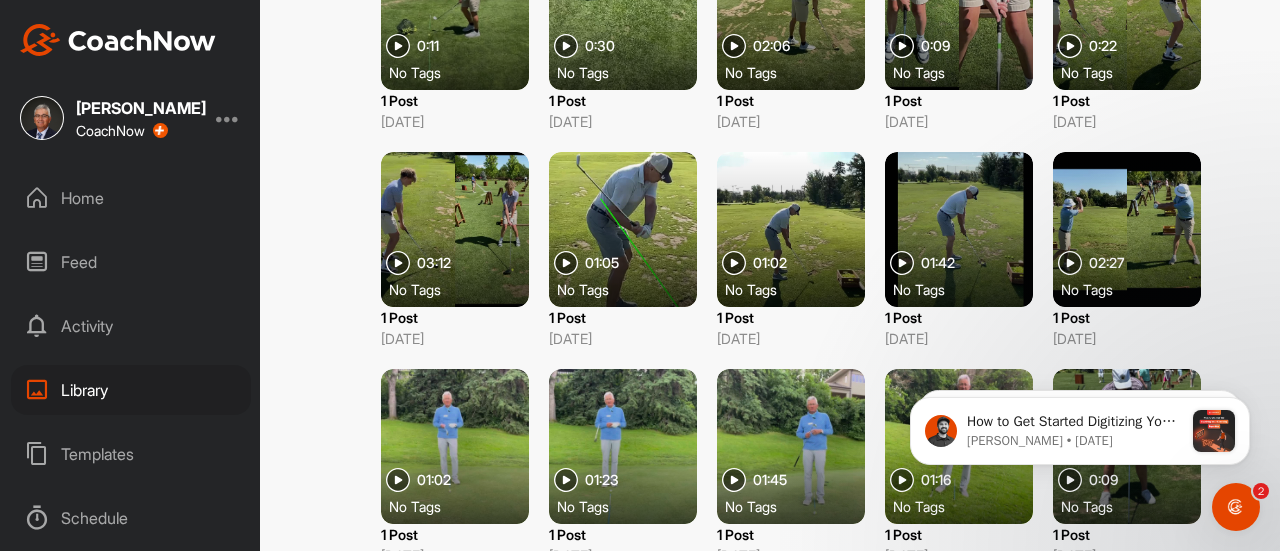 scroll, scrollTop: 1362, scrollLeft: 0, axis: vertical 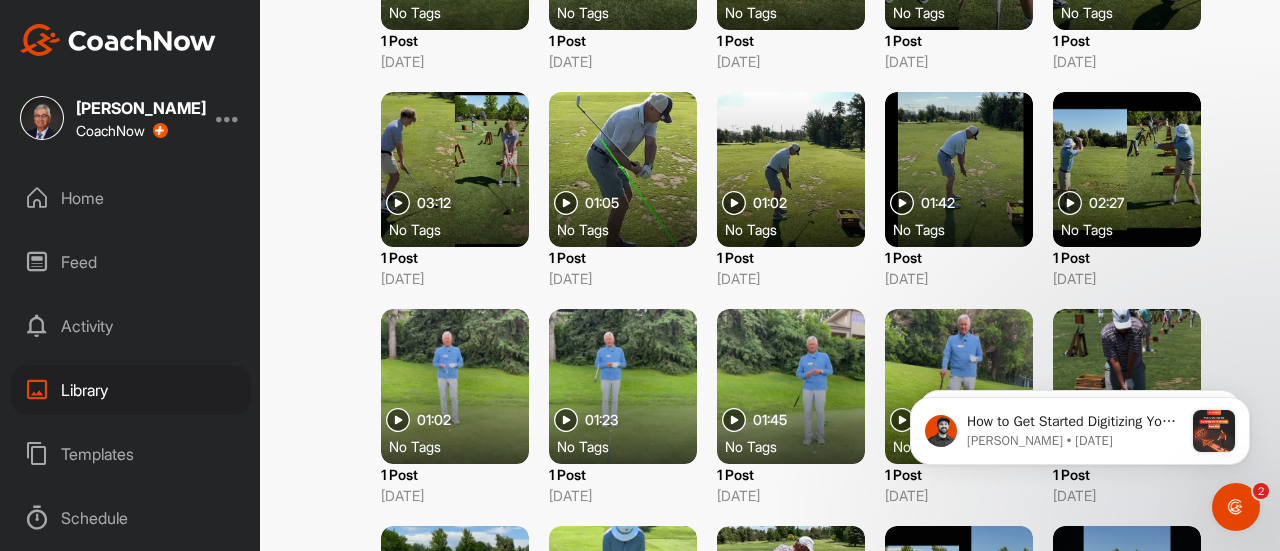 click at bounding box center (455, 386) 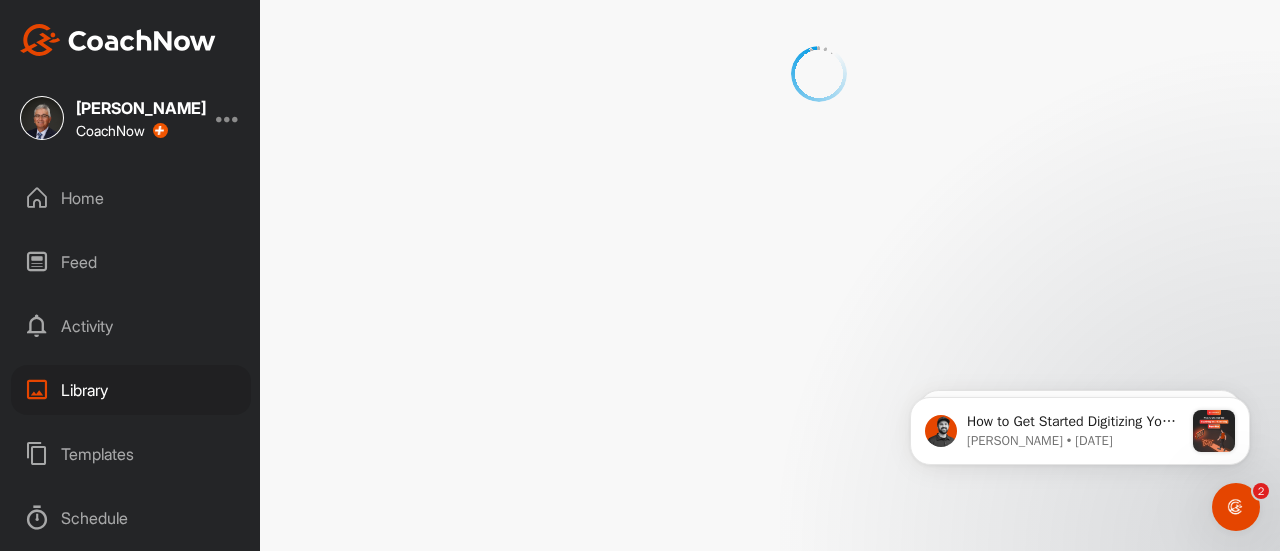click at bounding box center [791, 275] 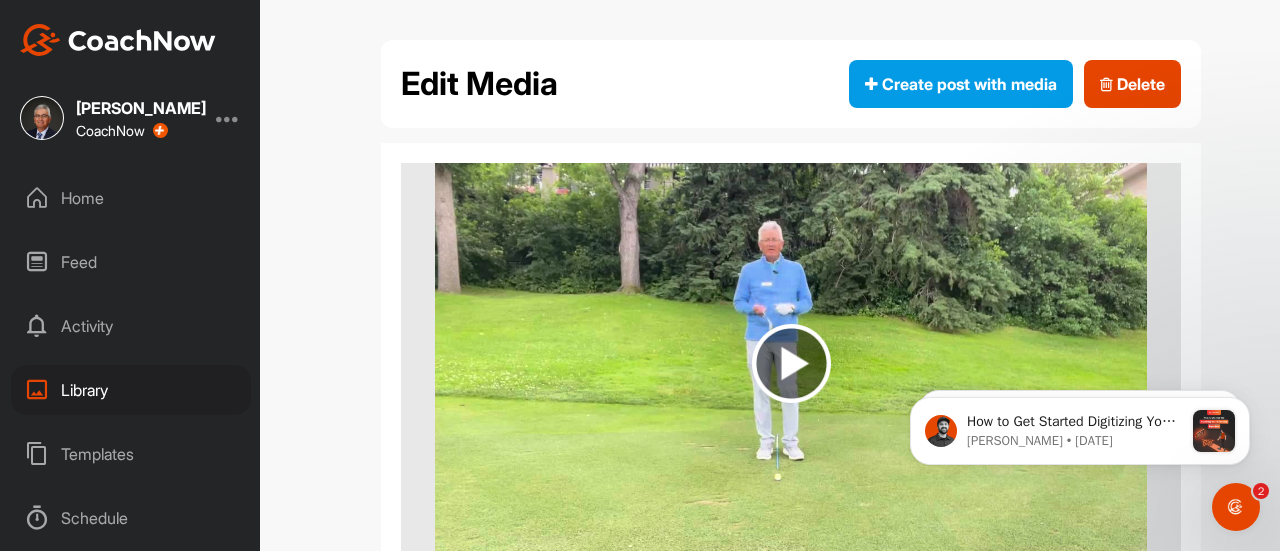 click at bounding box center (791, 363) 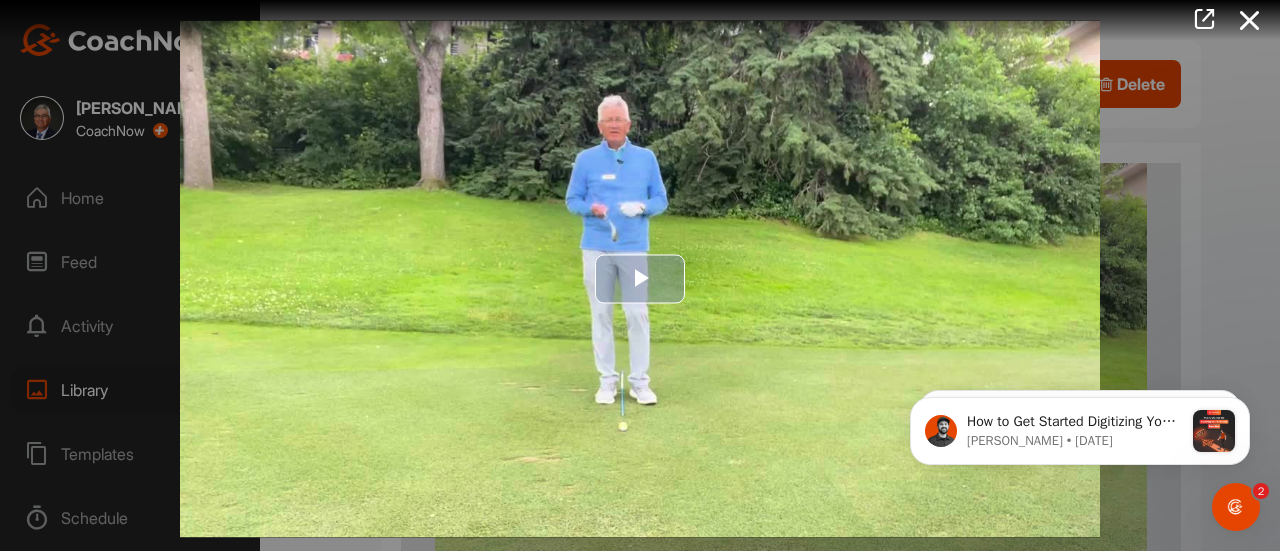 click at bounding box center [640, 279] 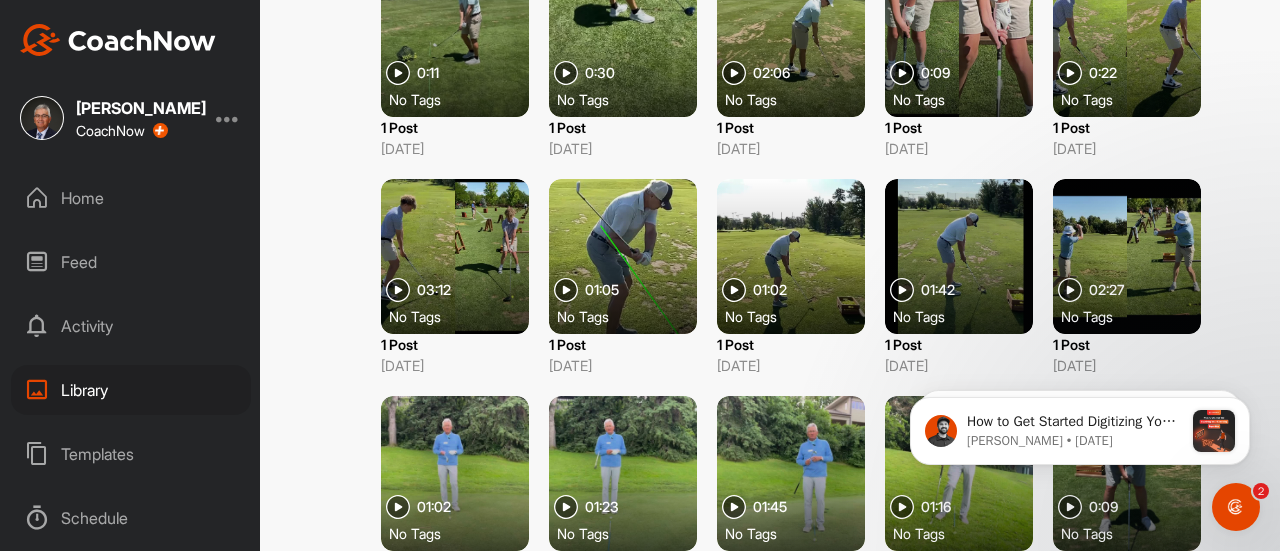 scroll, scrollTop: 1362, scrollLeft: 0, axis: vertical 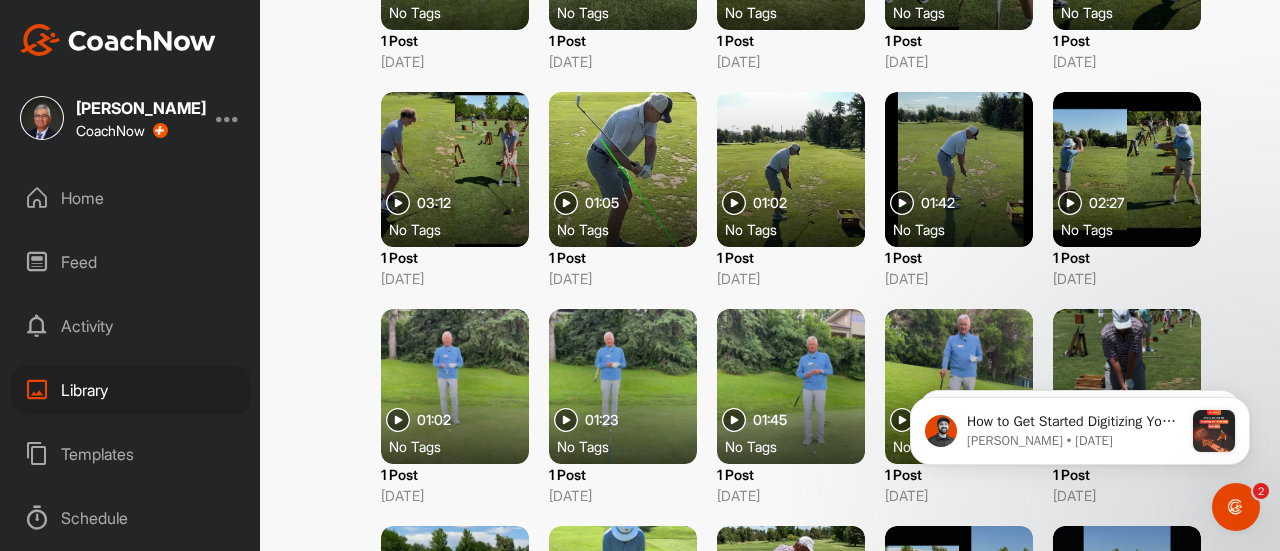 click on "01:23" at bounding box center (602, 420) 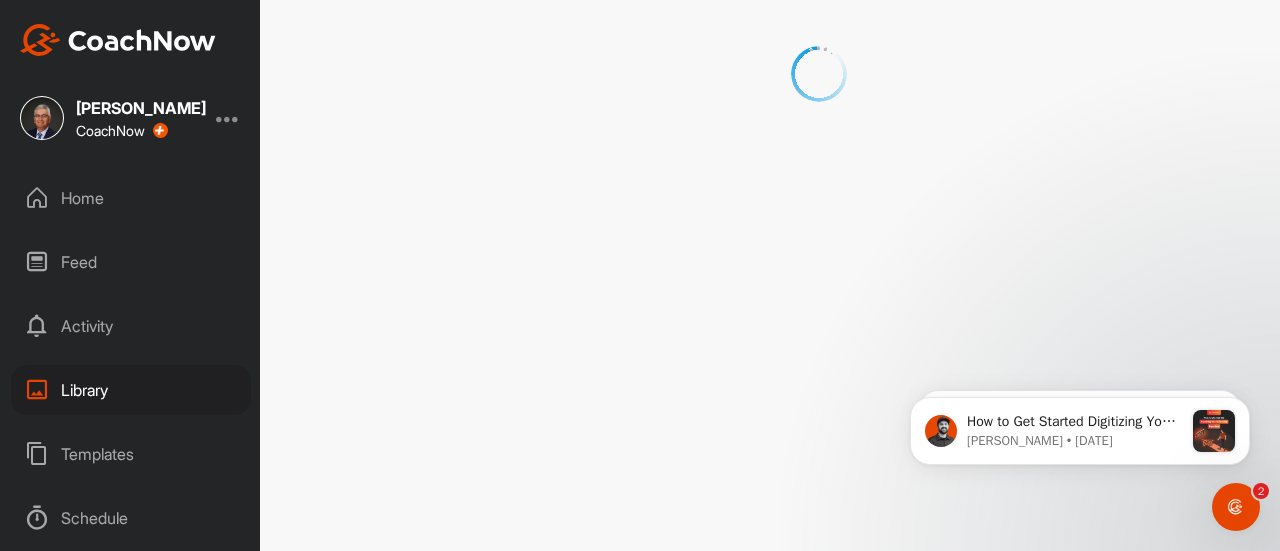 click at bounding box center [791, 275] 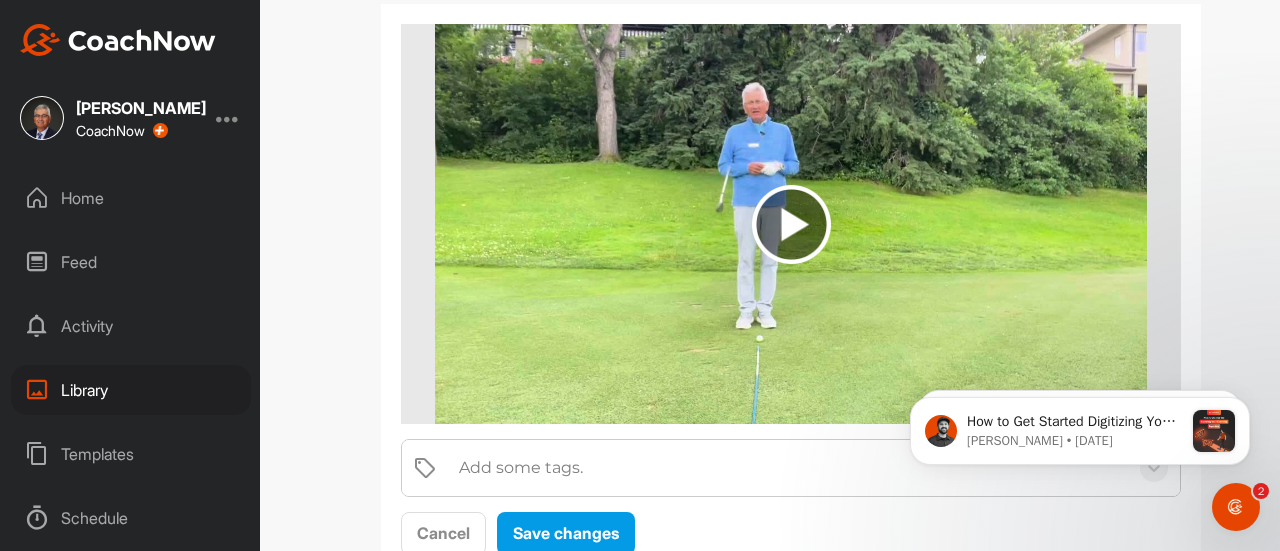 scroll, scrollTop: 200, scrollLeft: 0, axis: vertical 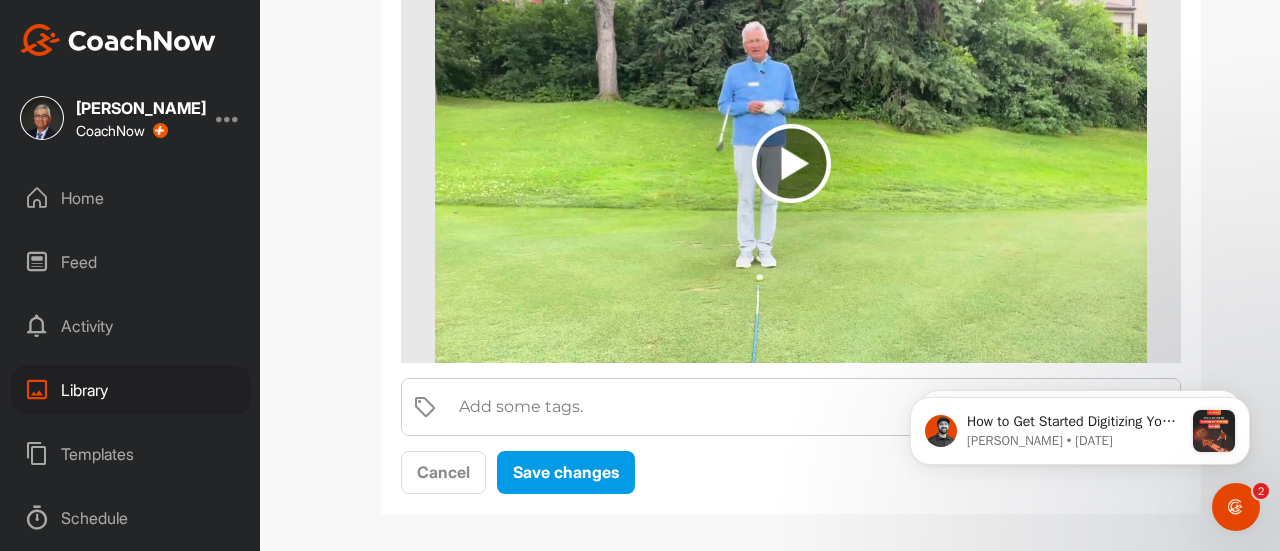click at bounding box center [791, 163] 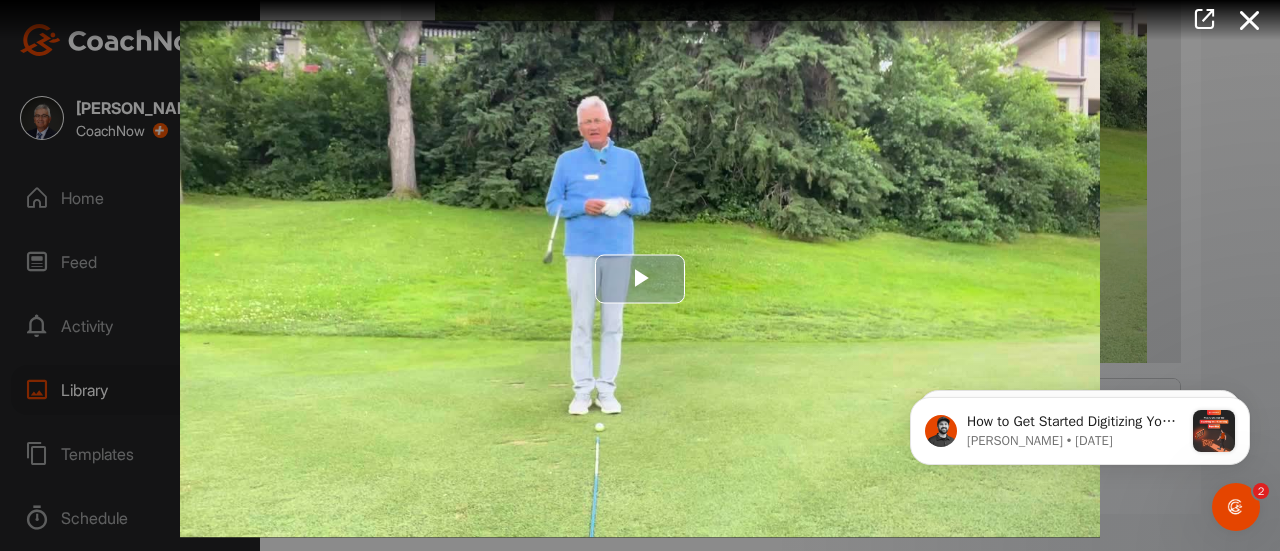 click at bounding box center (640, 279) 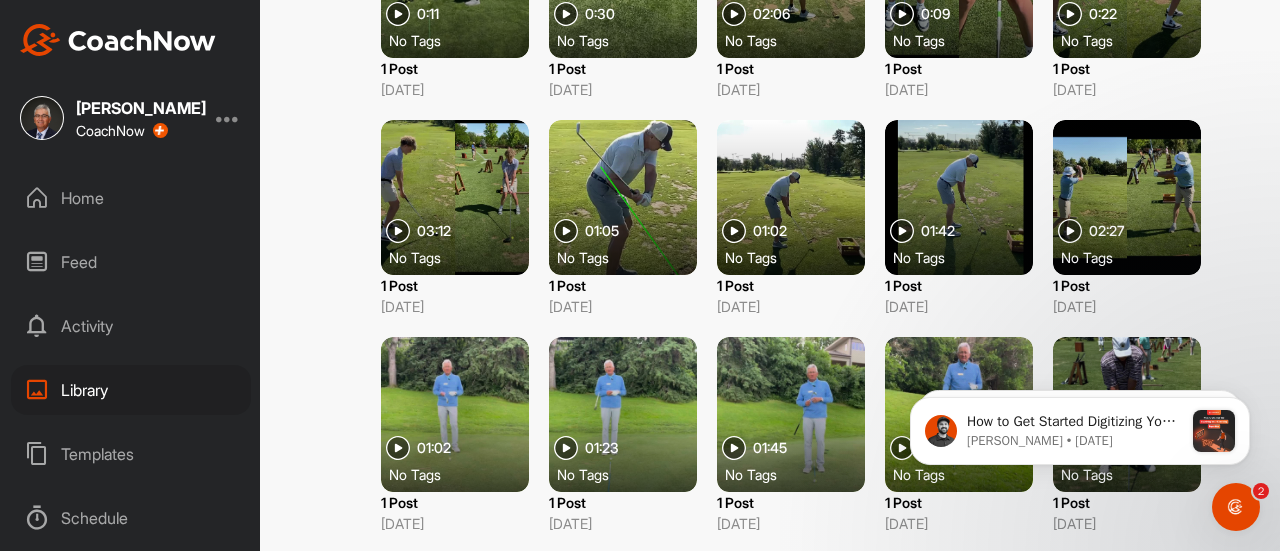 scroll, scrollTop: 1362, scrollLeft: 0, axis: vertical 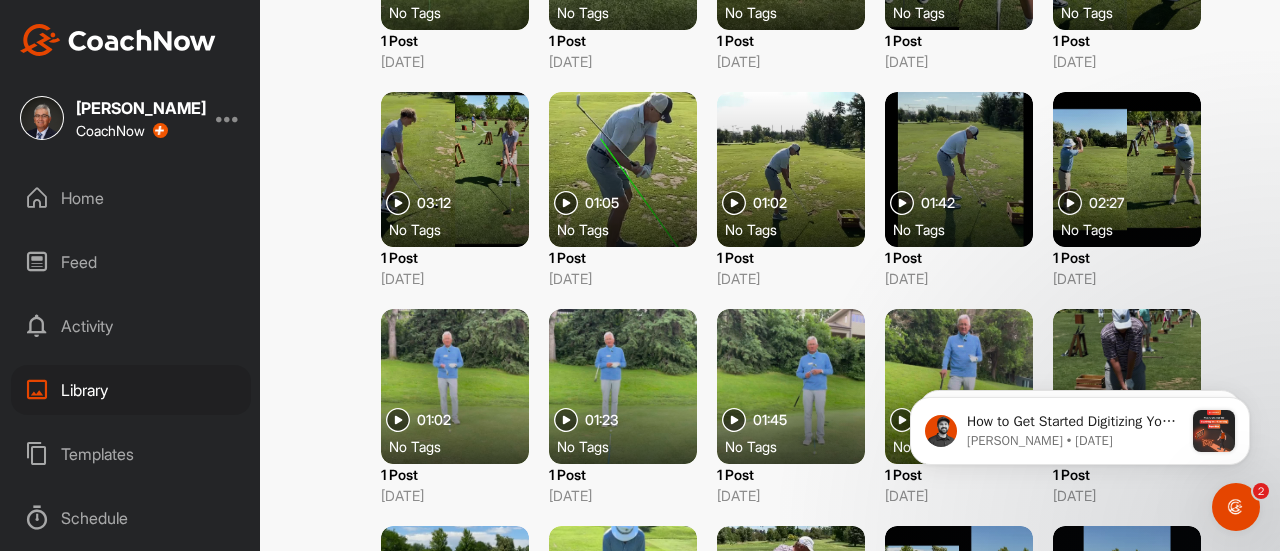 click at bounding box center [734, 420] 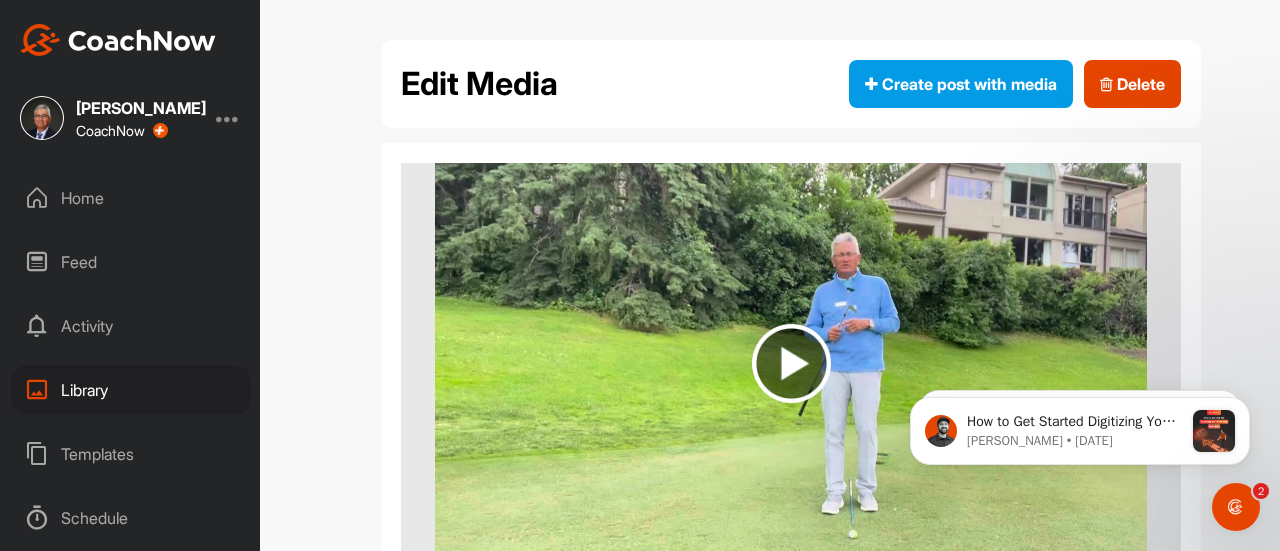 click at bounding box center (791, 363) 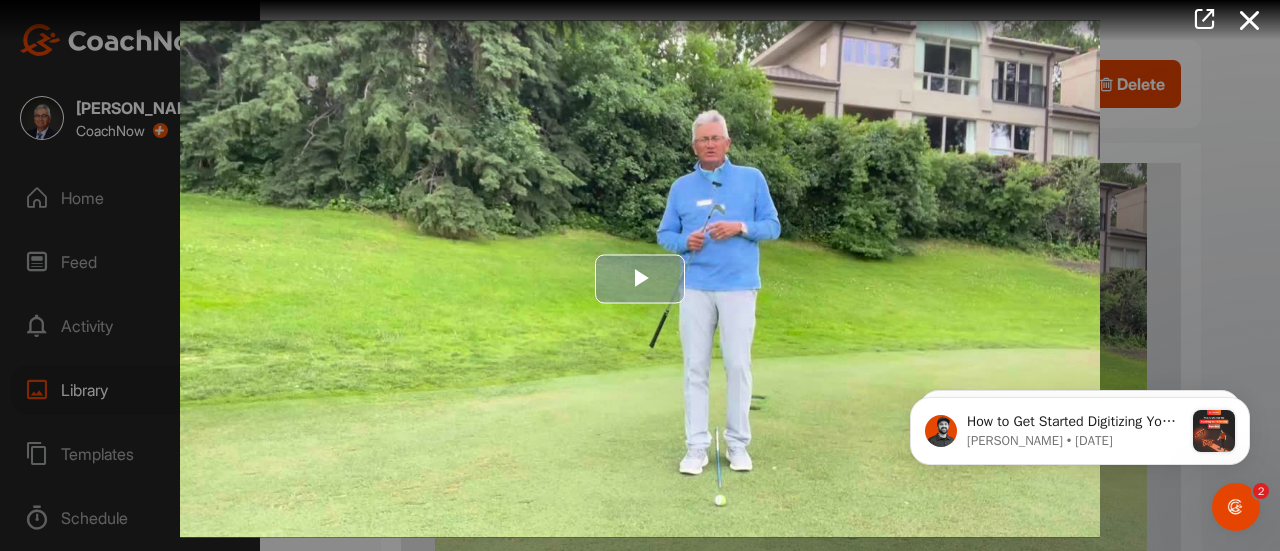 click at bounding box center [640, 279] 